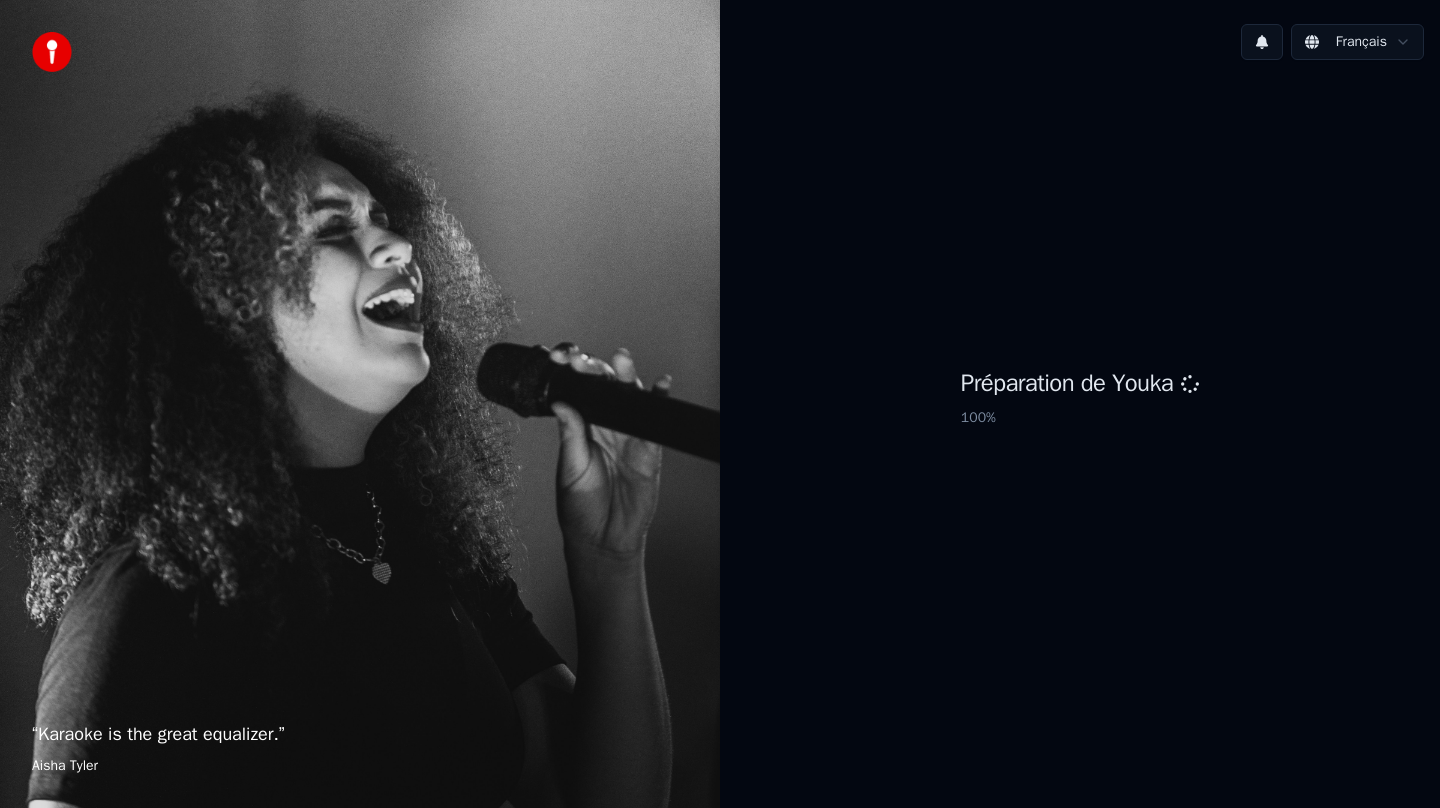 scroll, scrollTop: 0, scrollLeft: 0, axis: both 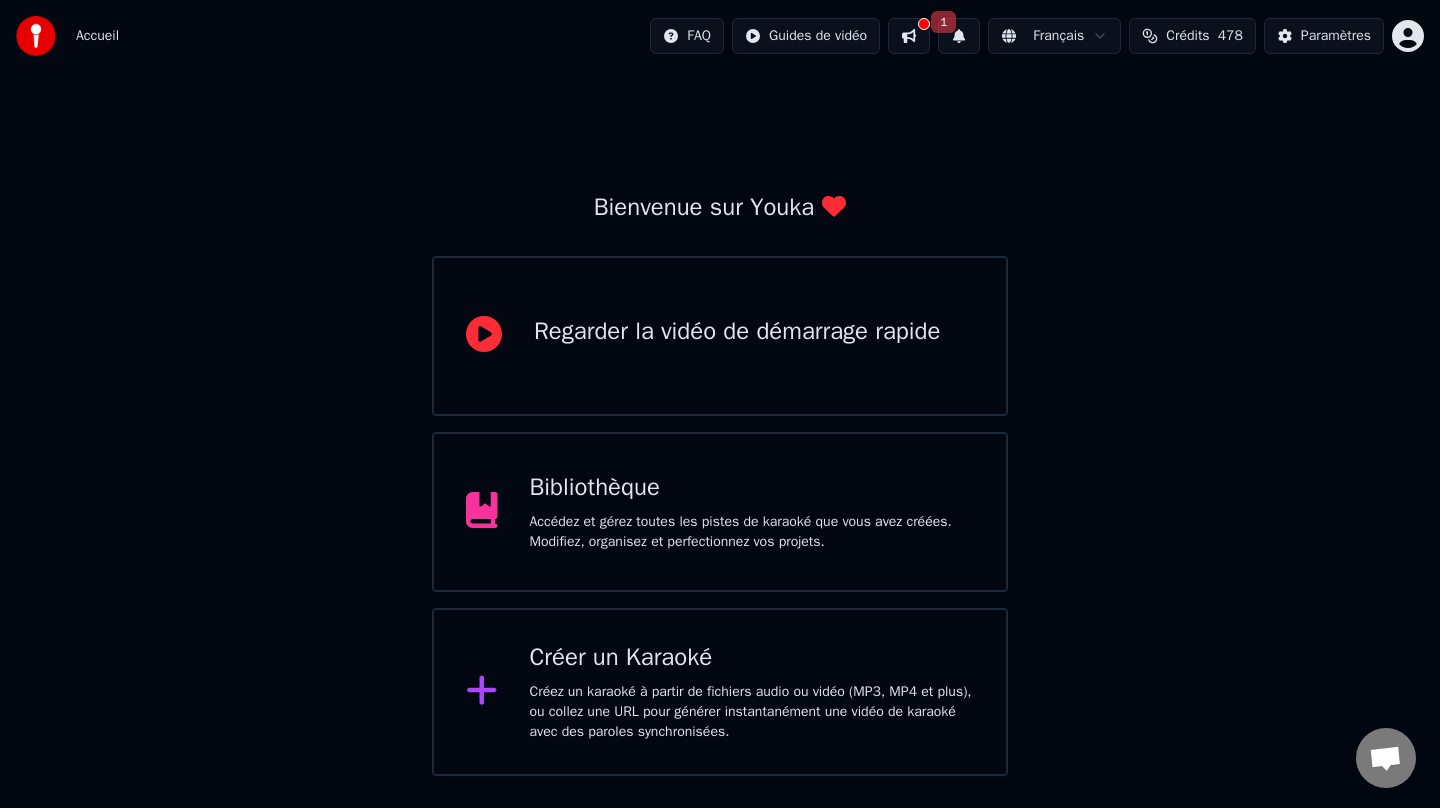click on "1" at bounding box center [959, 36] 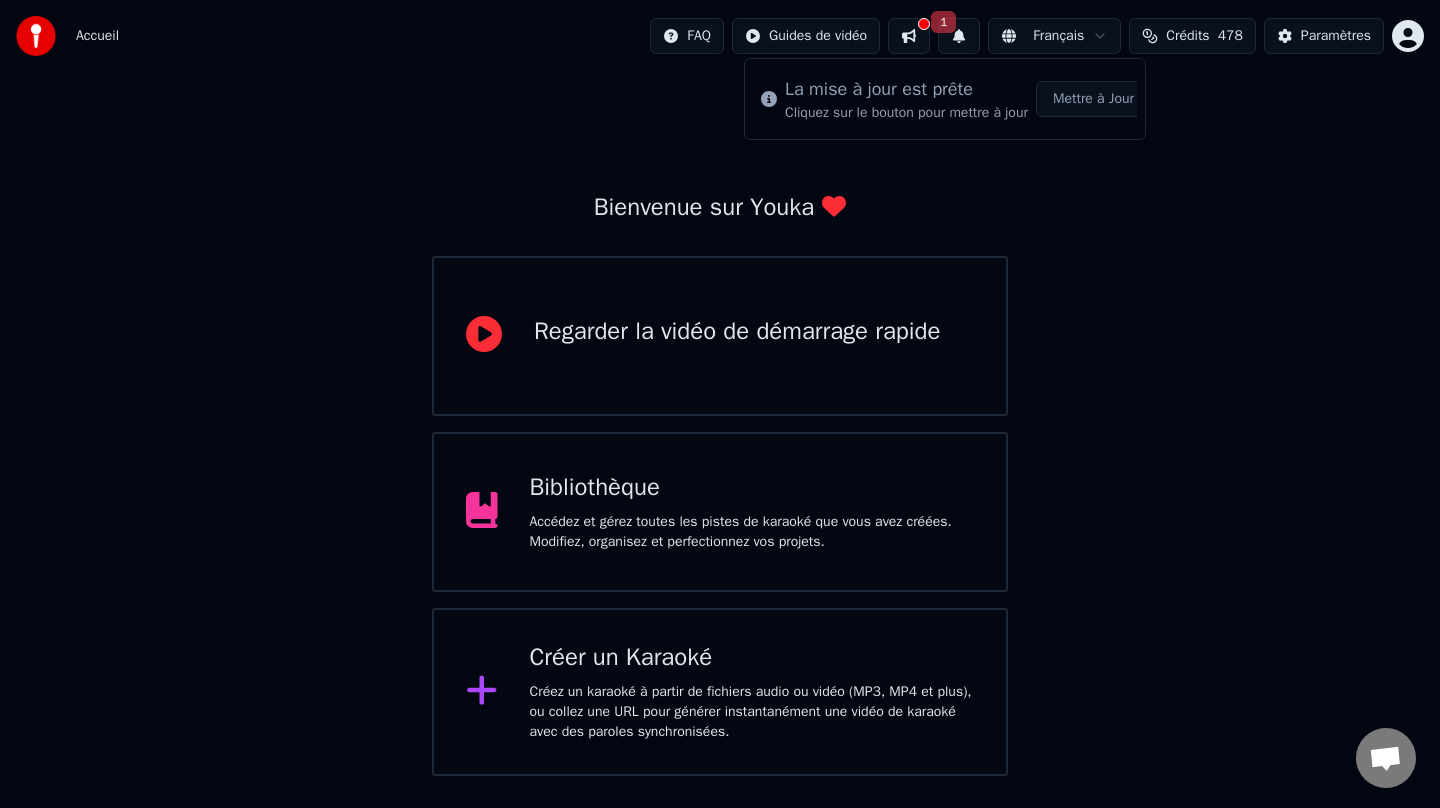 click on "1" at bounding box center [959, 36] 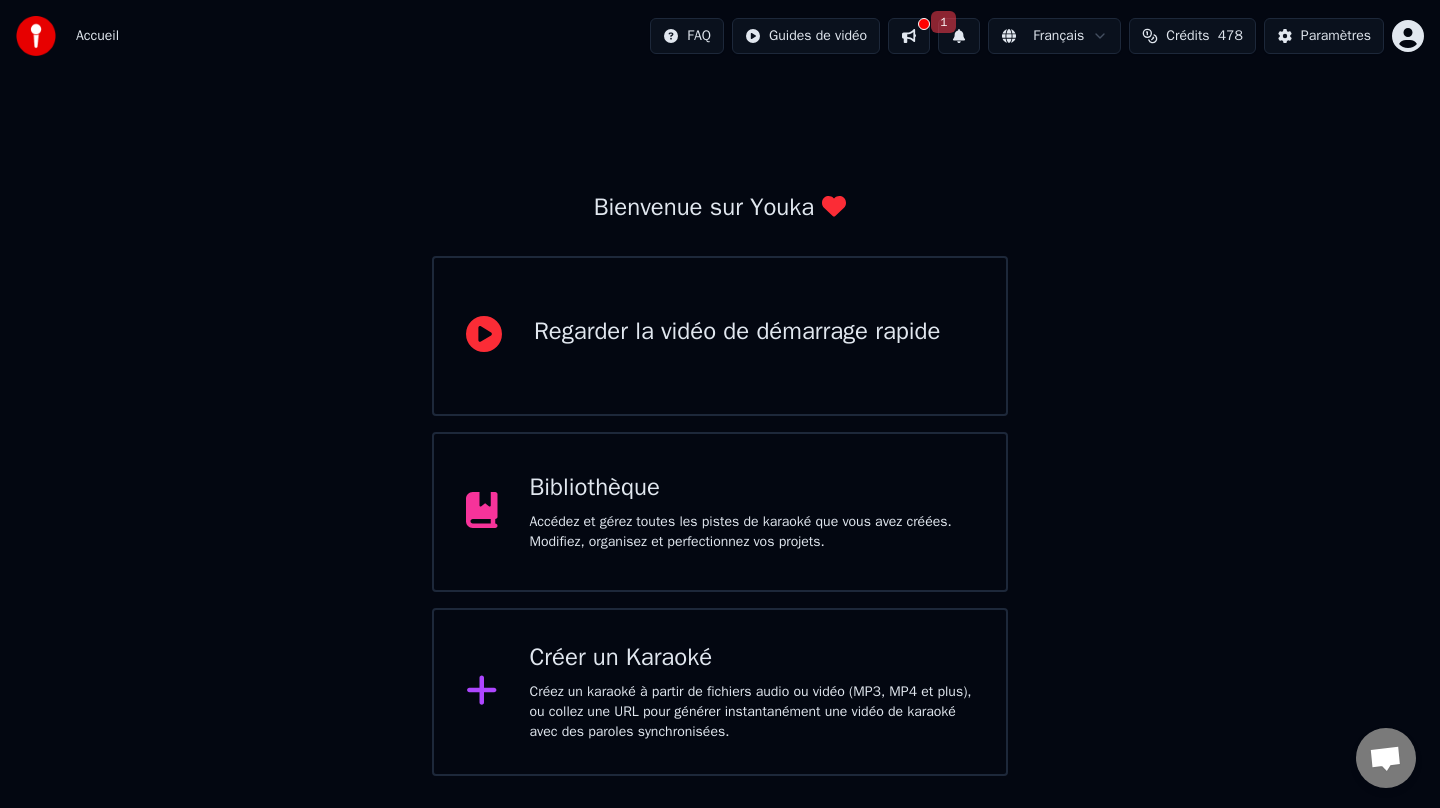 click at bounding box center [924, 24] 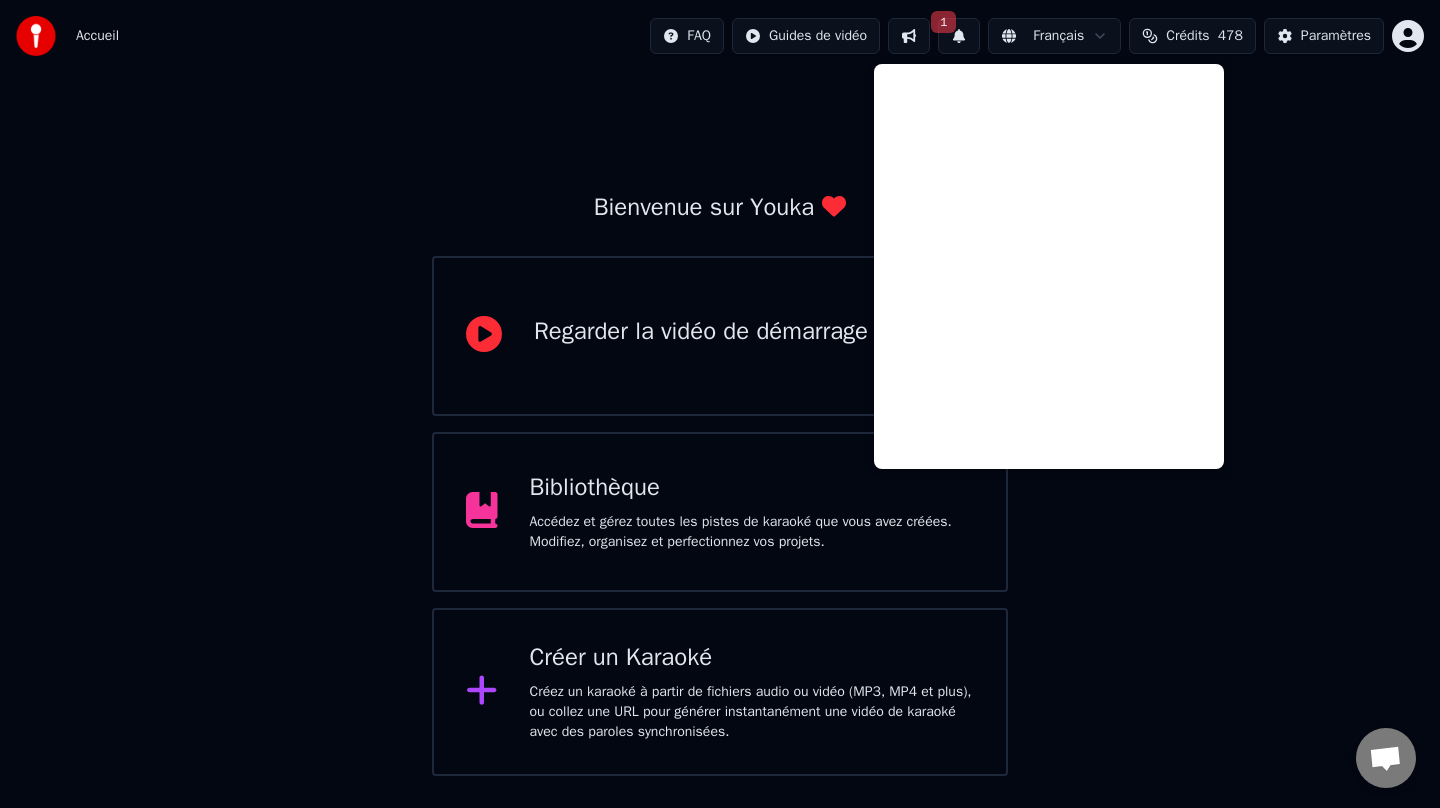 click at bounding box center (909, 36) 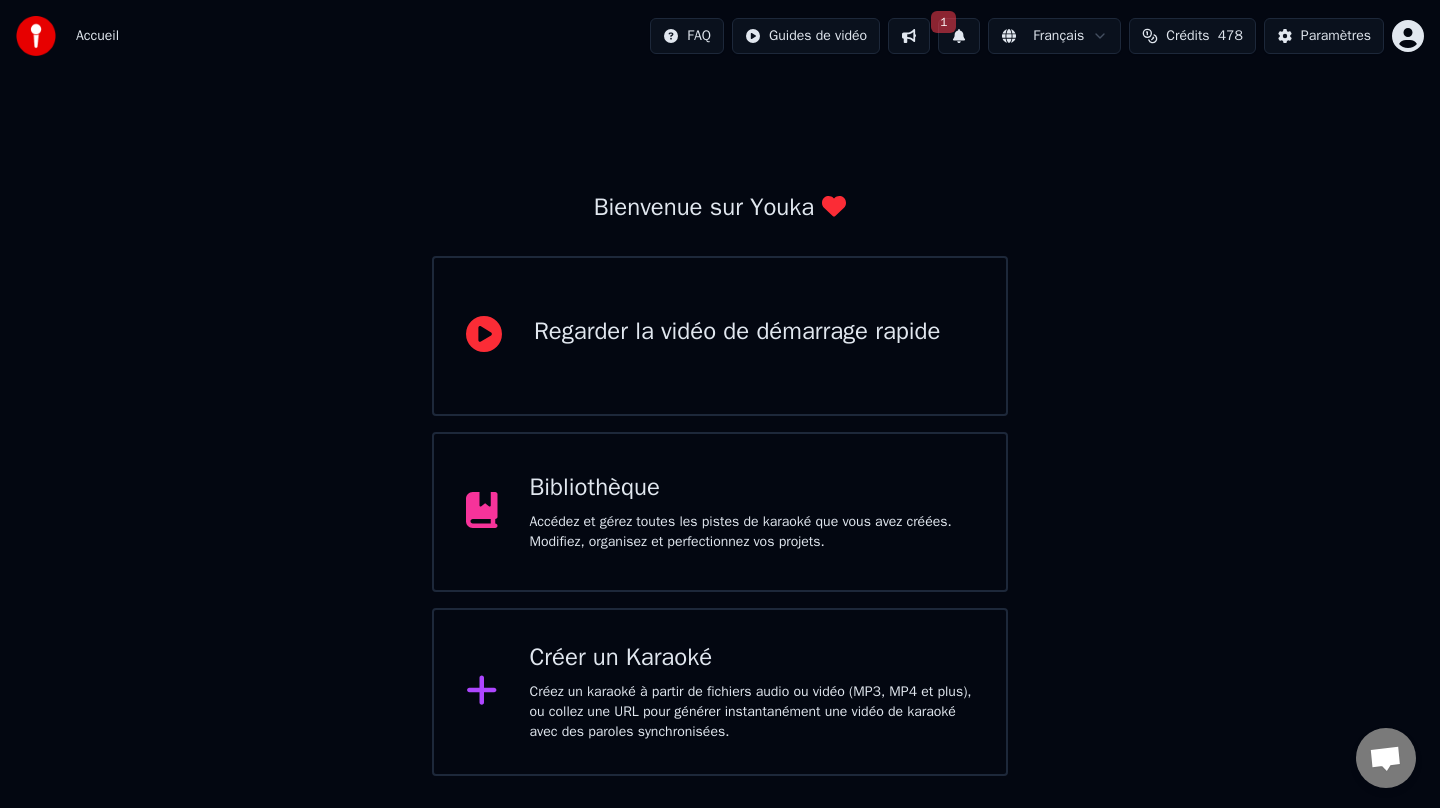 click on "1" at bounding box center (959, 36) 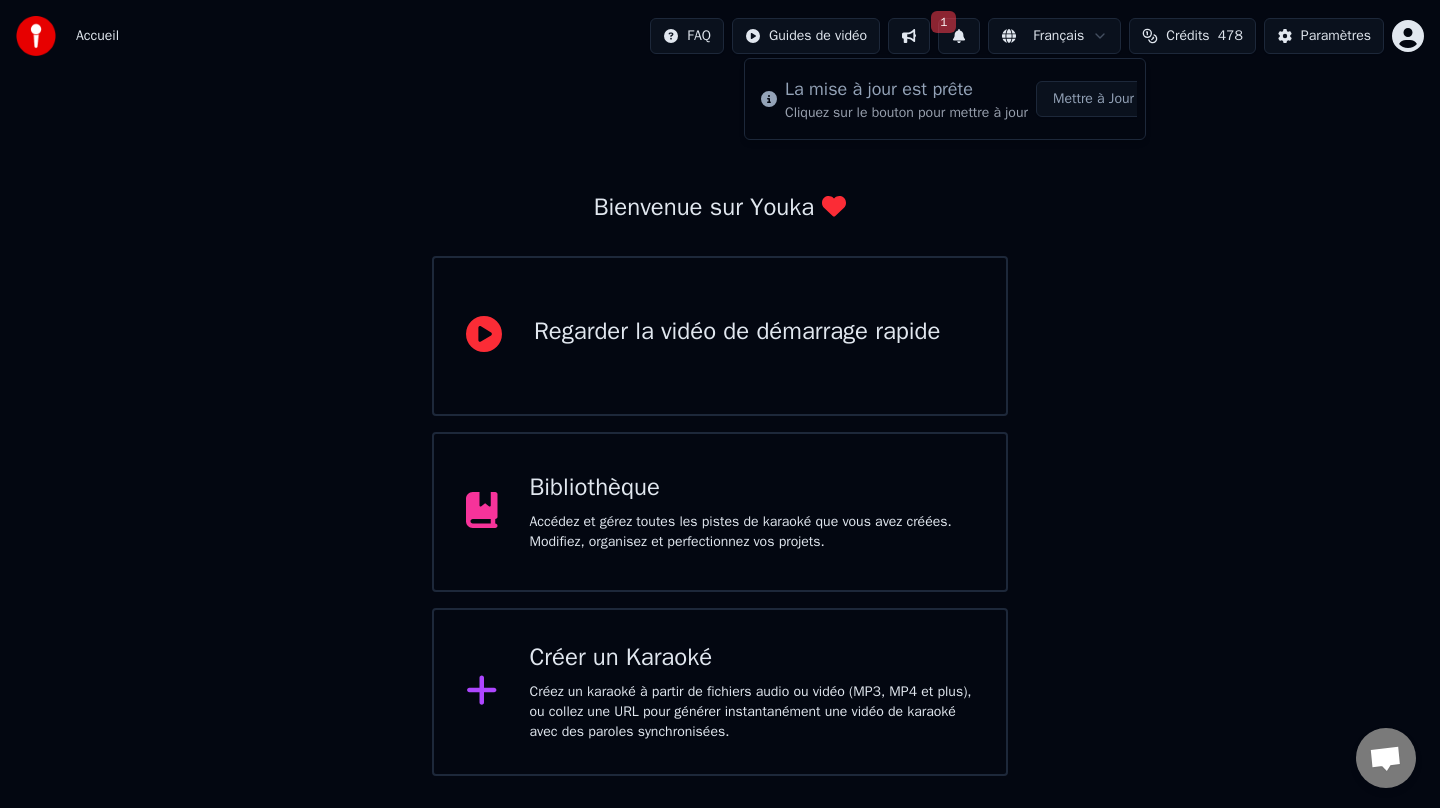 click on "Mettre à Jour" at bounding box center (1093, 99) 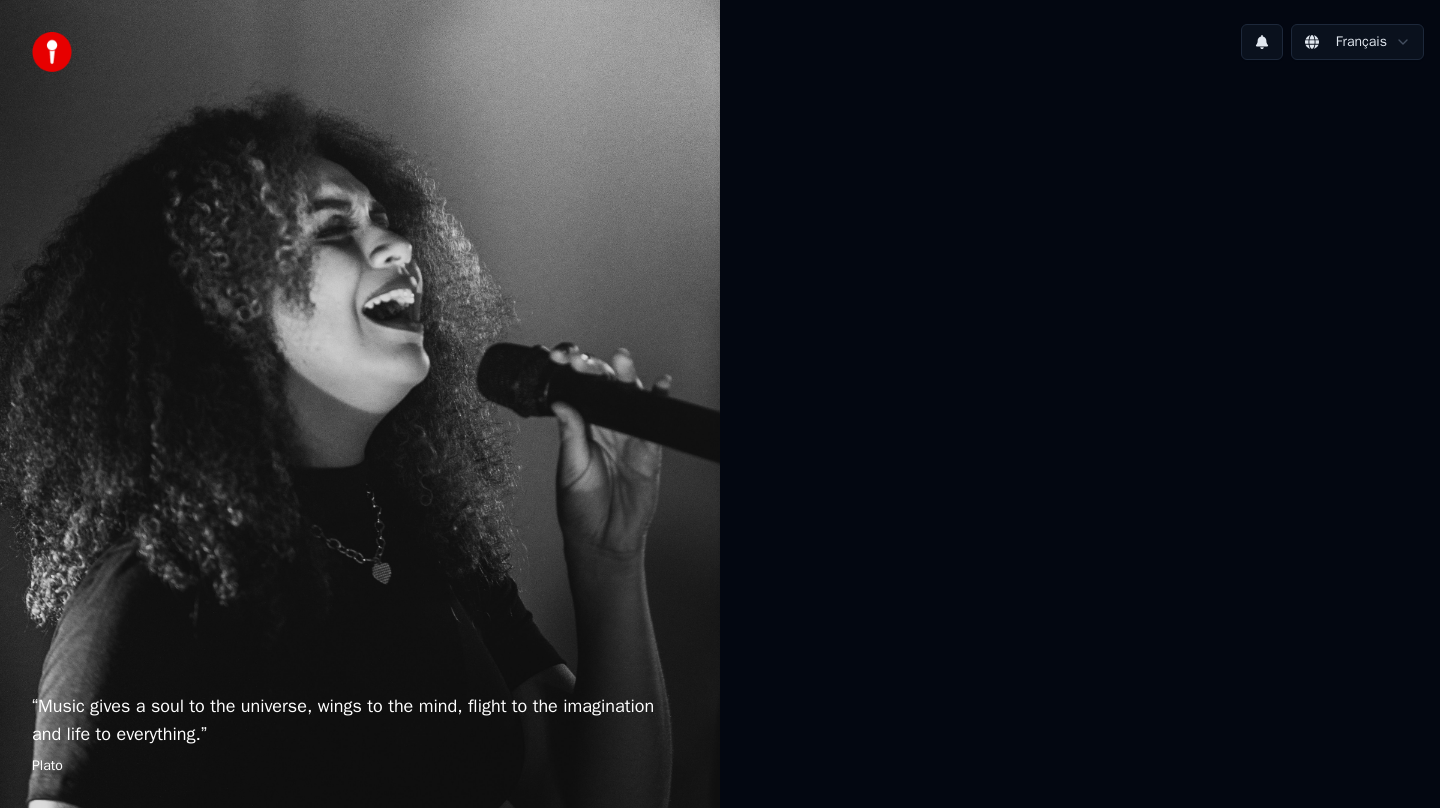 scroll, scrollTop: 0, scrollLeft: 0, axis: both 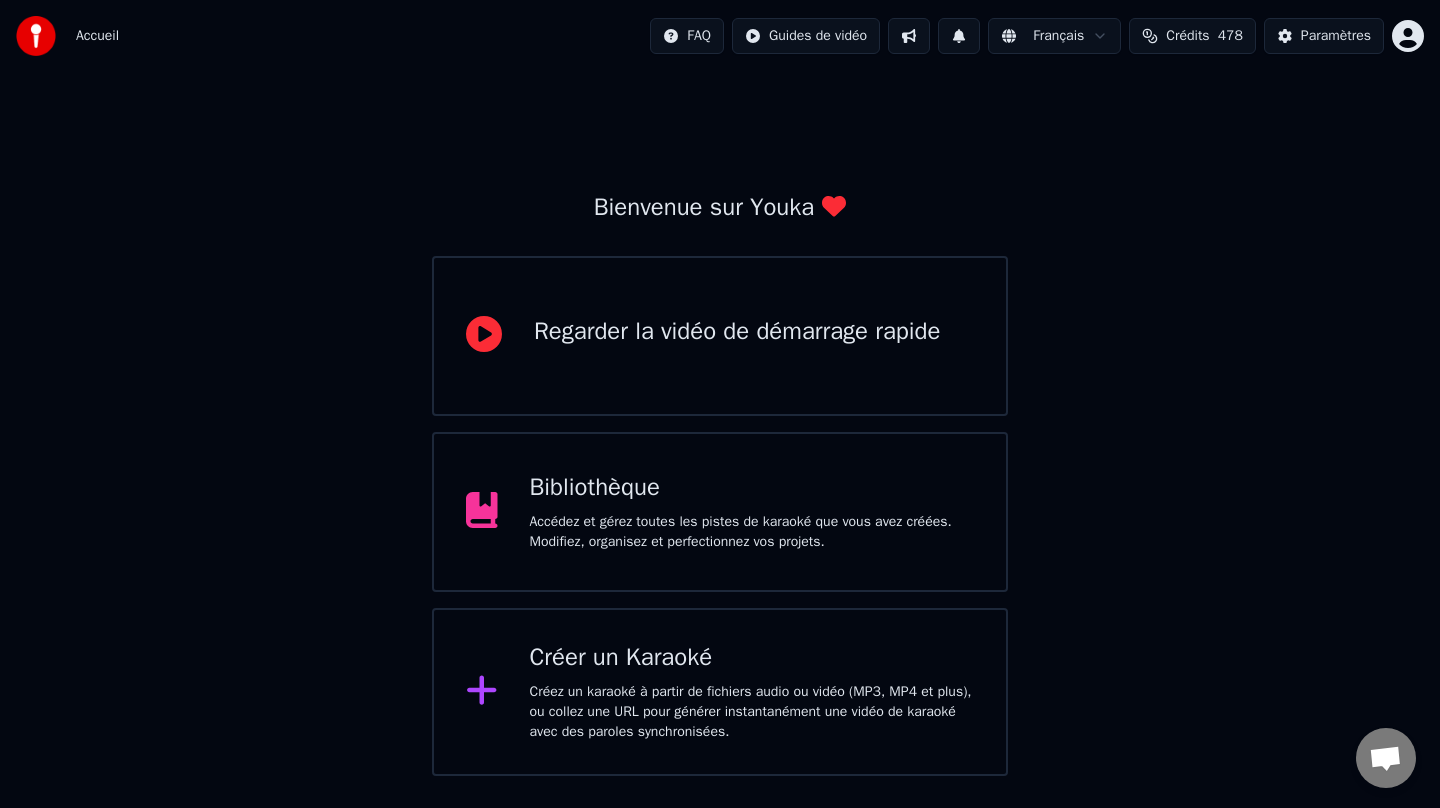 click on "Créer un Karaoké" at bounding box center (752, 658) 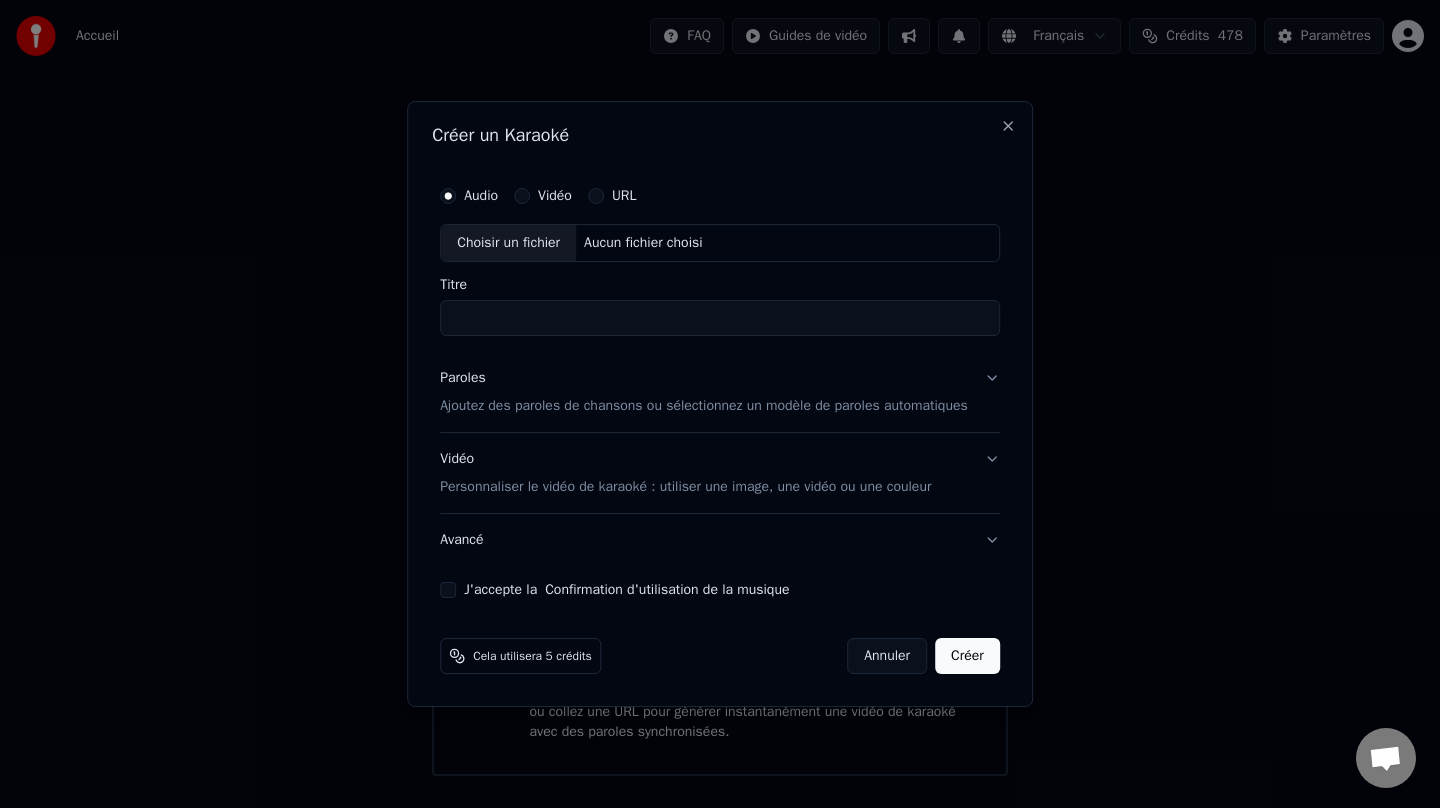 click on "Choisir un fichier" at bounding box center [508, 243] 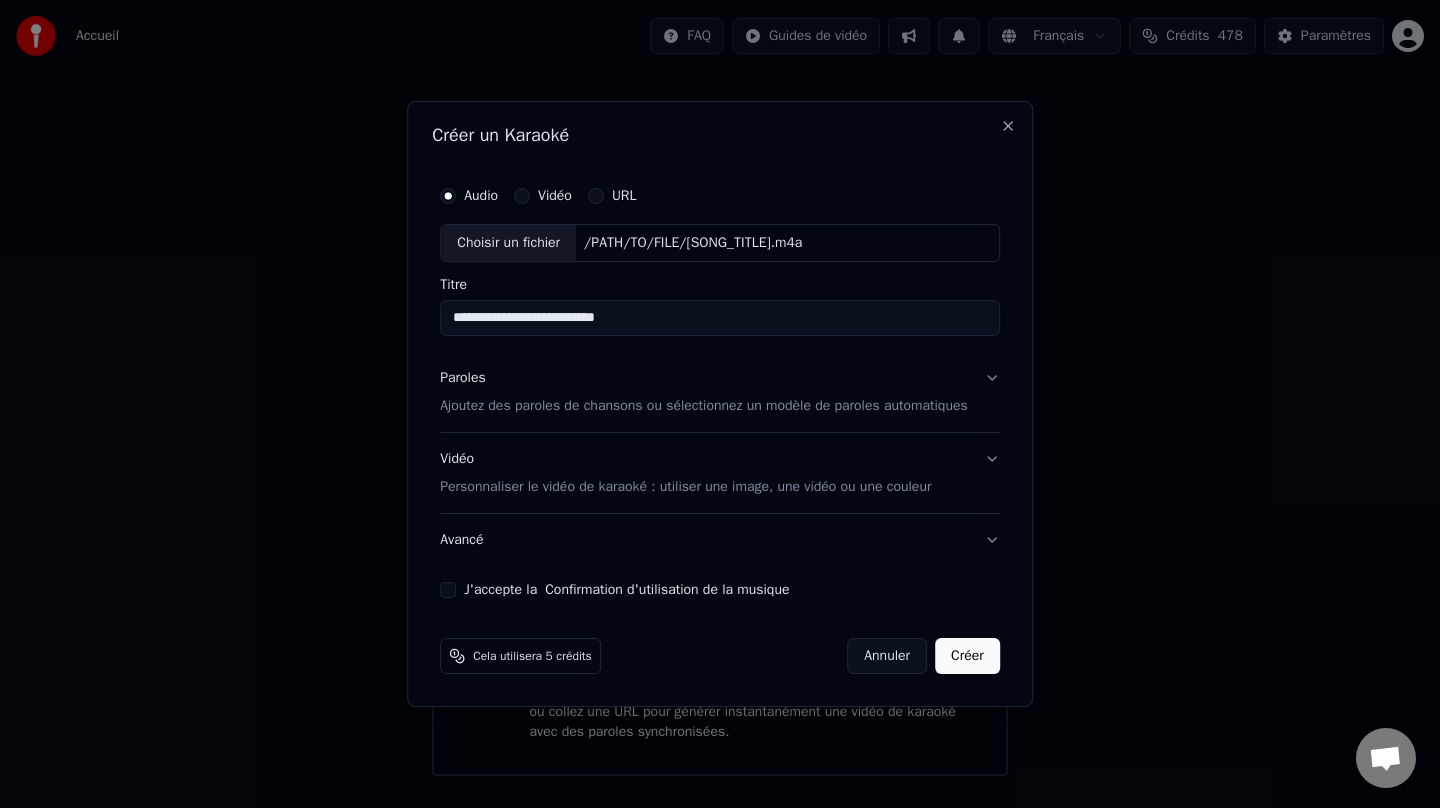 click on "**********" at bounding box center (720, 318) 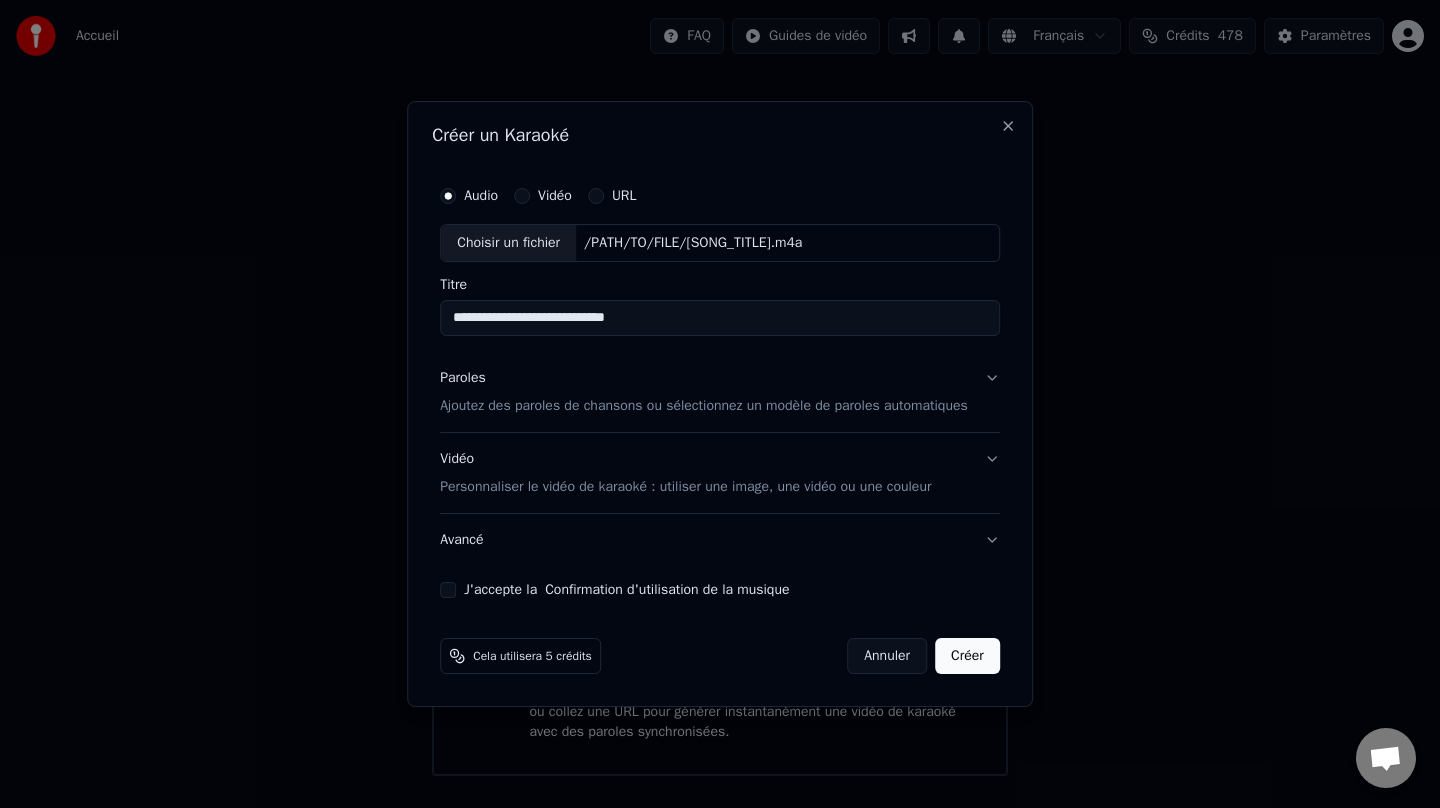 type on "**********" 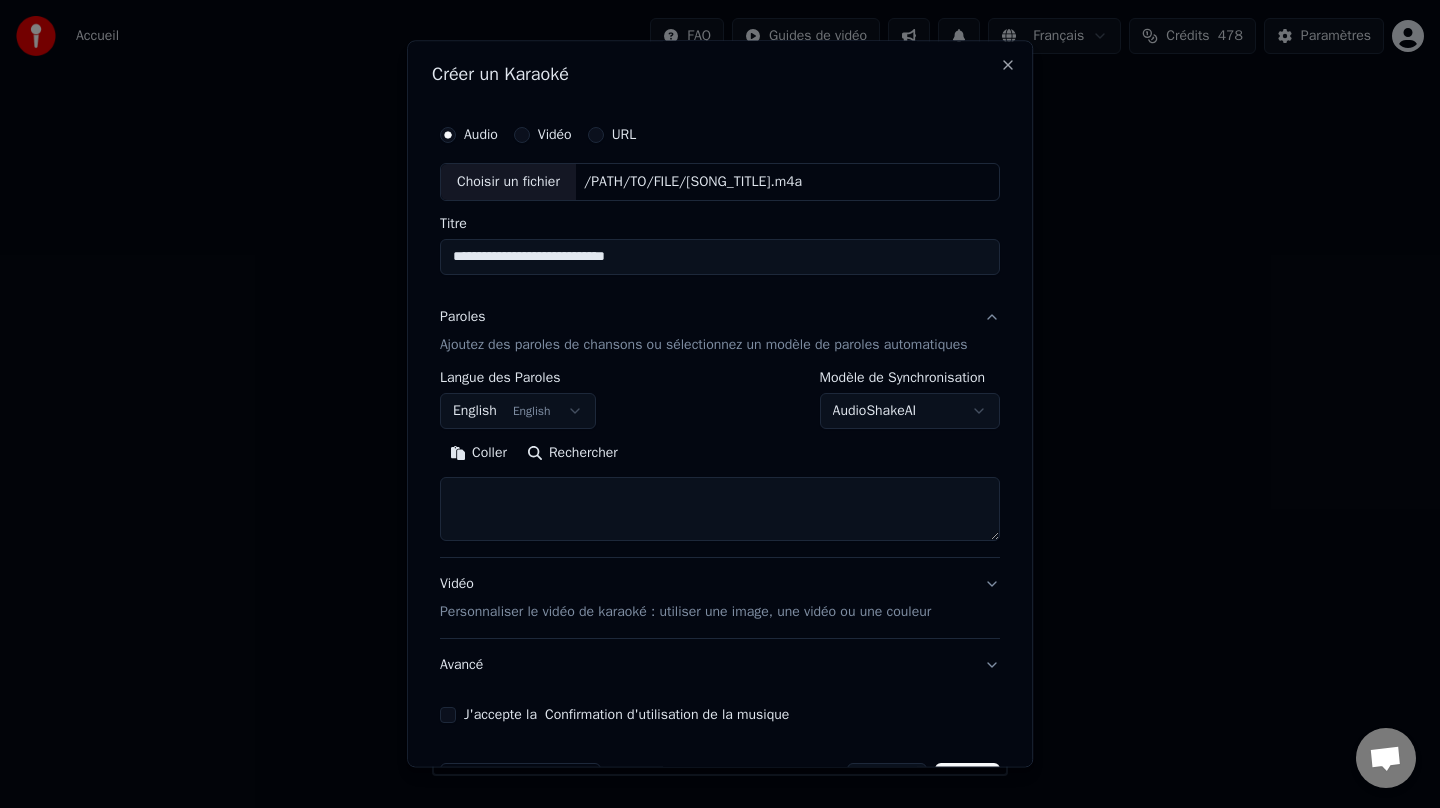 click on "Rechercher" at bounding box center [572, 453] 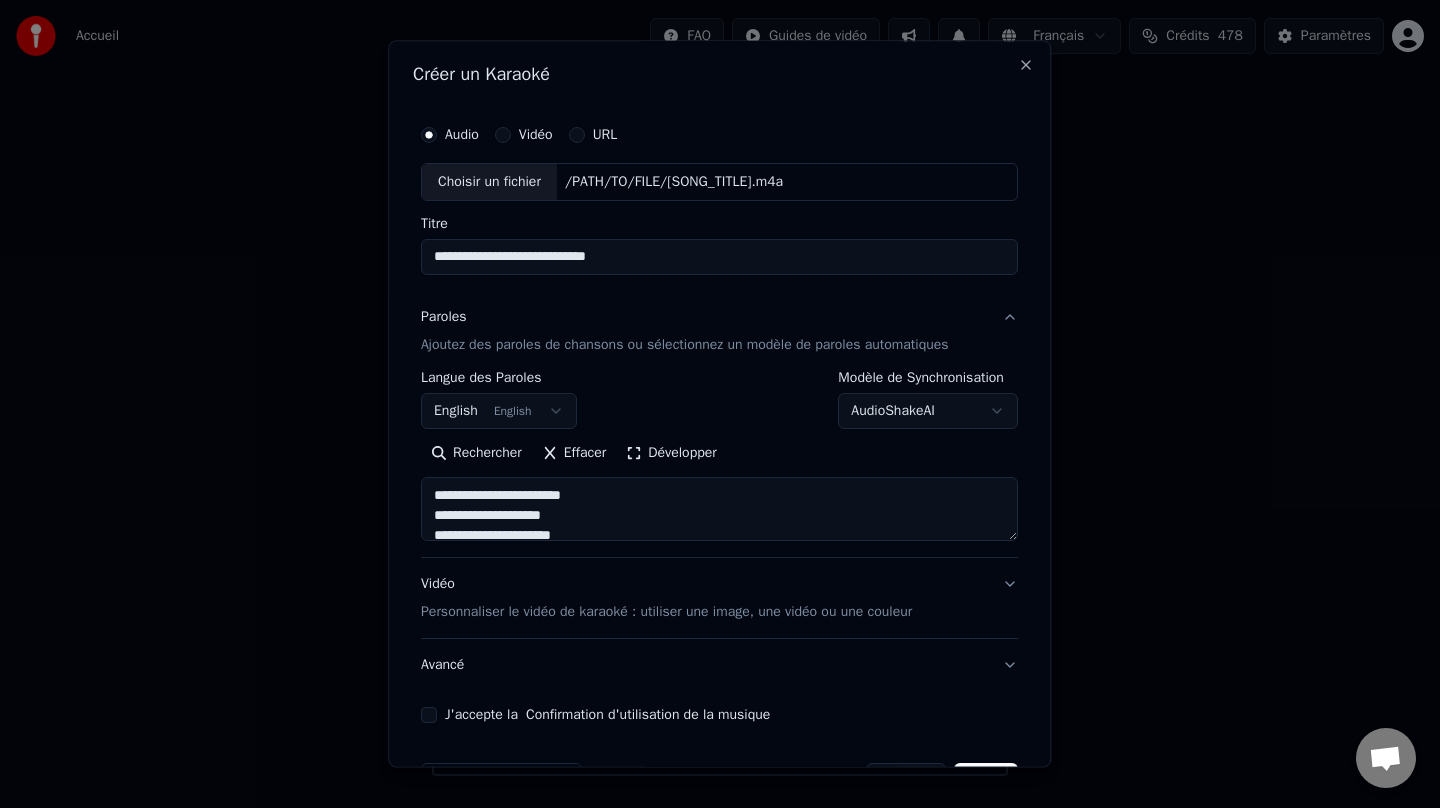 click on "Développer" at bounding box center [672, 453] 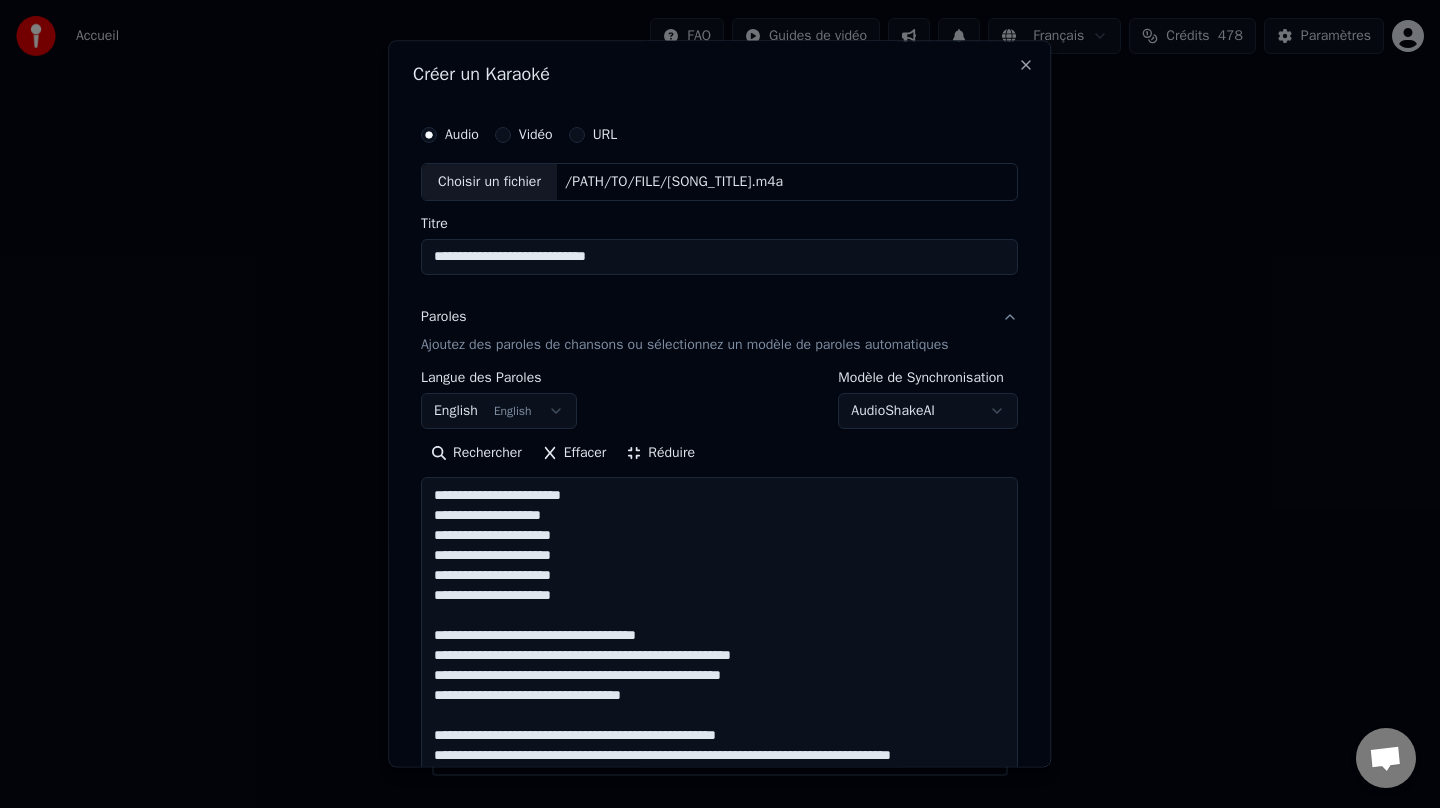 scroll, scrollTop: 1, scrollLeft: 0, axis: vertical 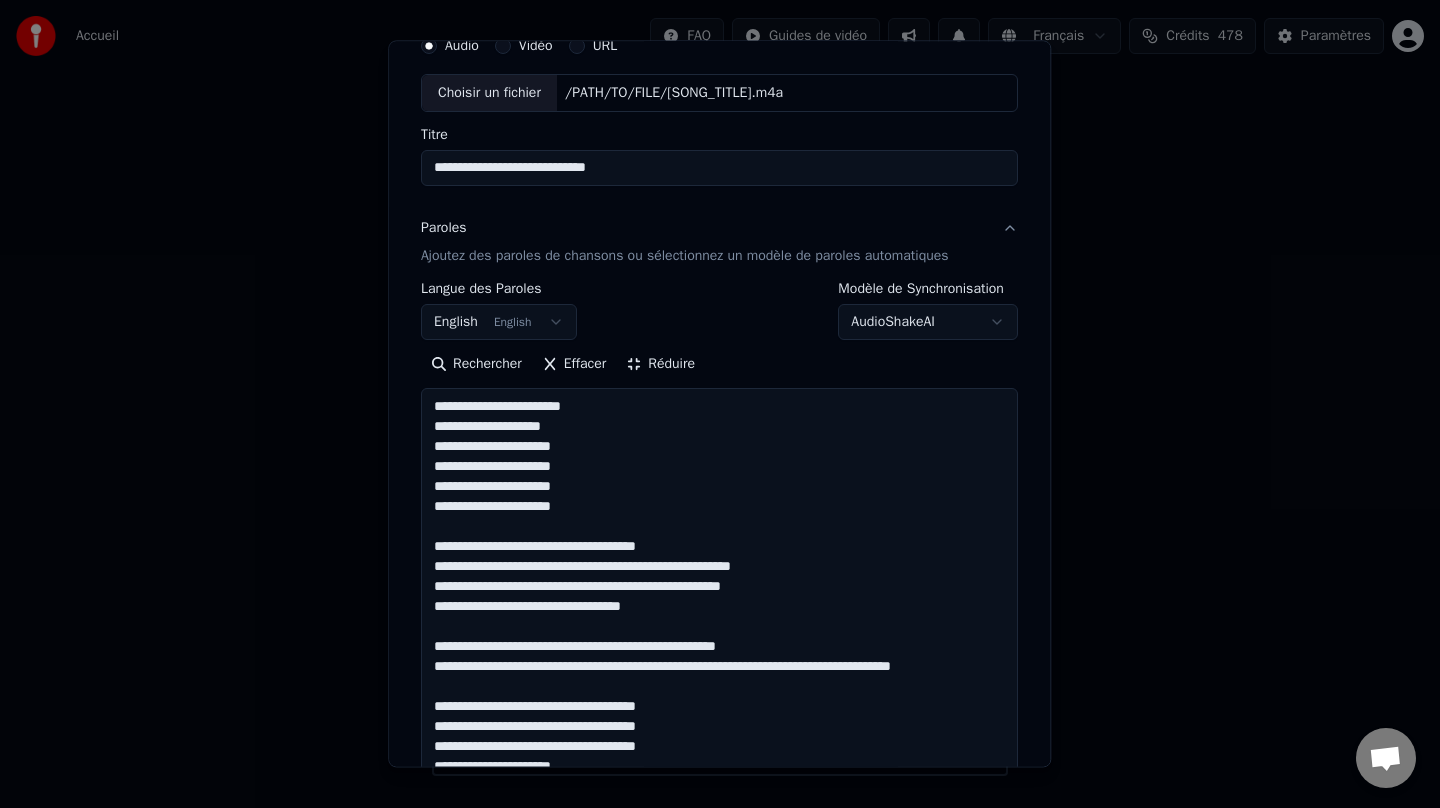 click at bounding box center [719, 836] 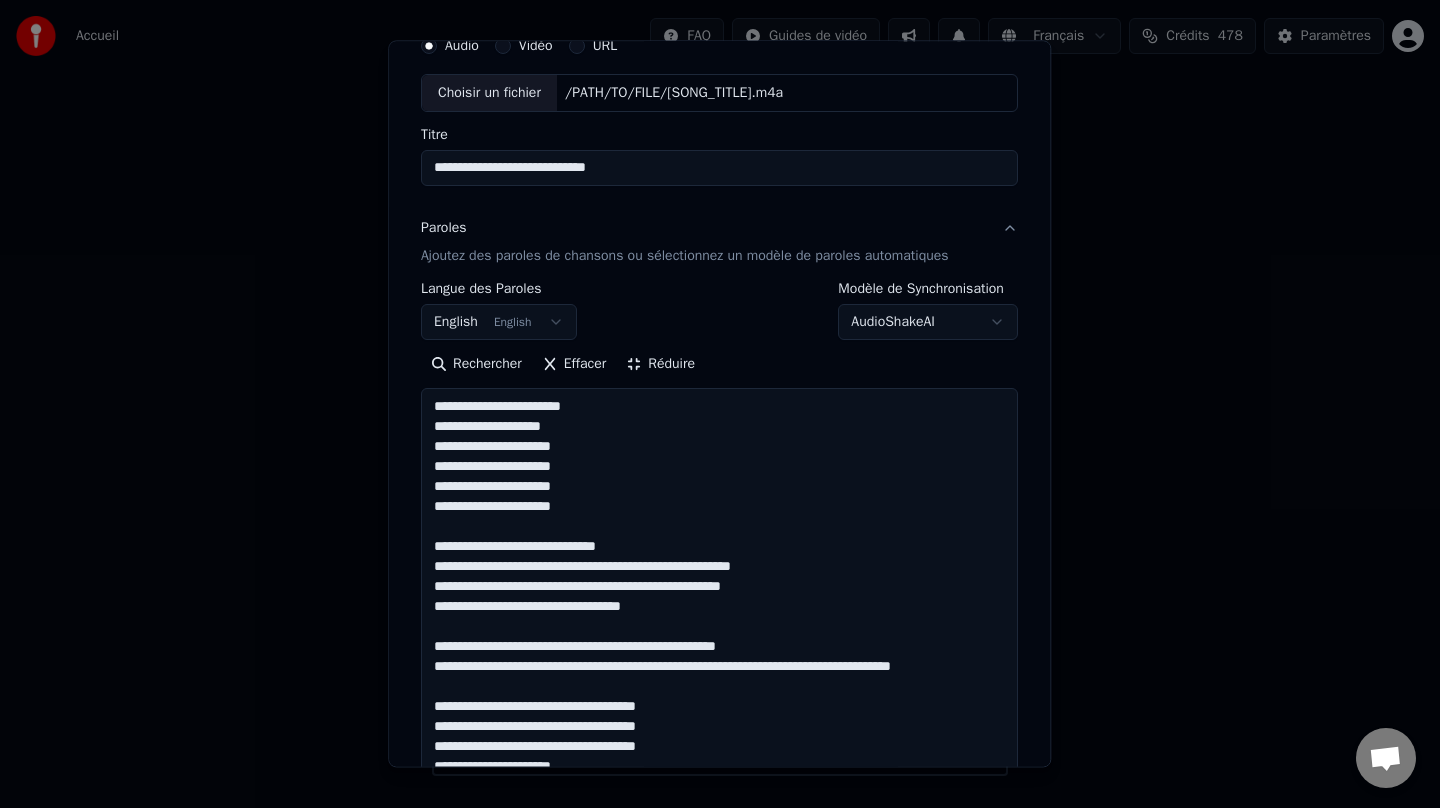 click at bounding box center (719, 836) 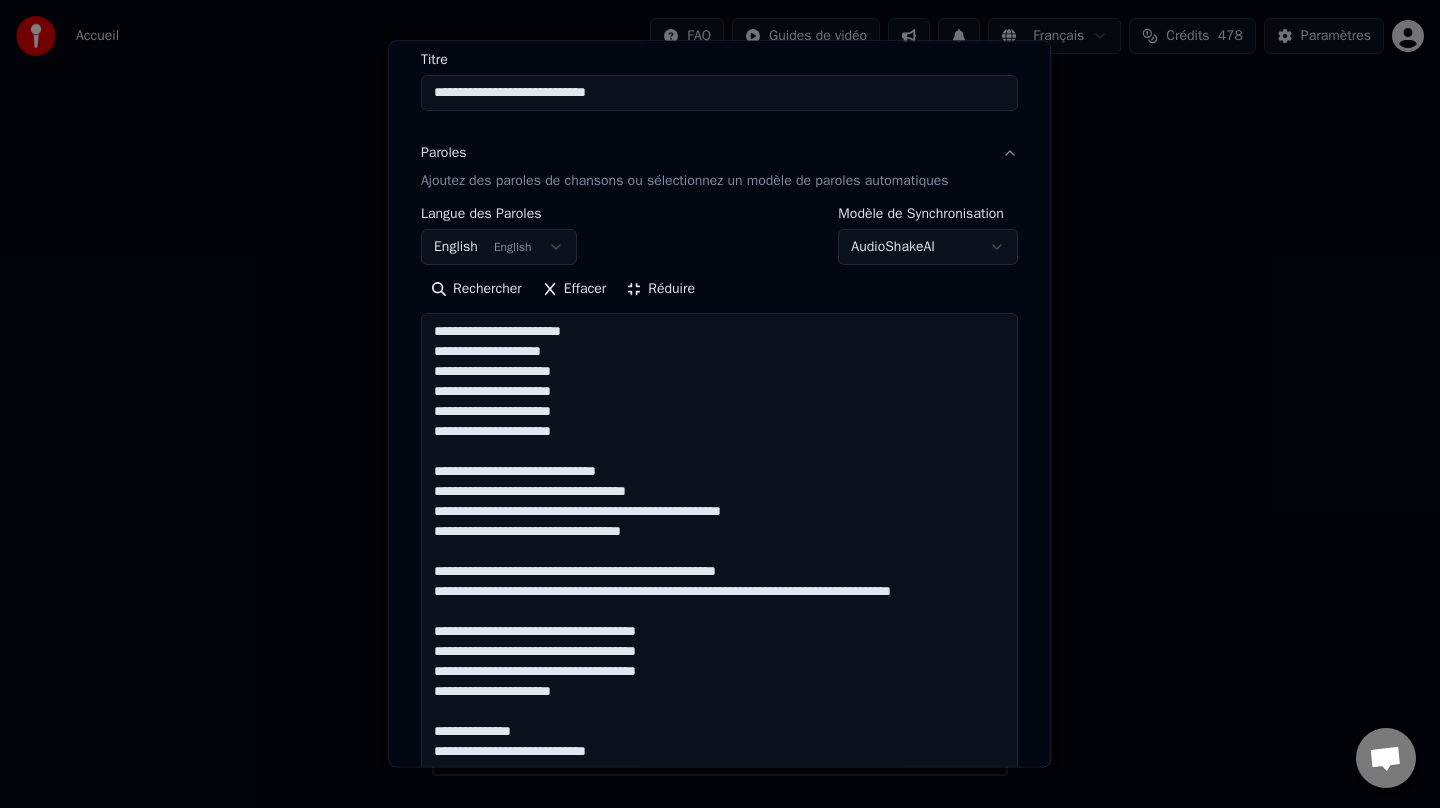 scroll, scrollTop: 195, scrollLeft: 0, axis: vertical 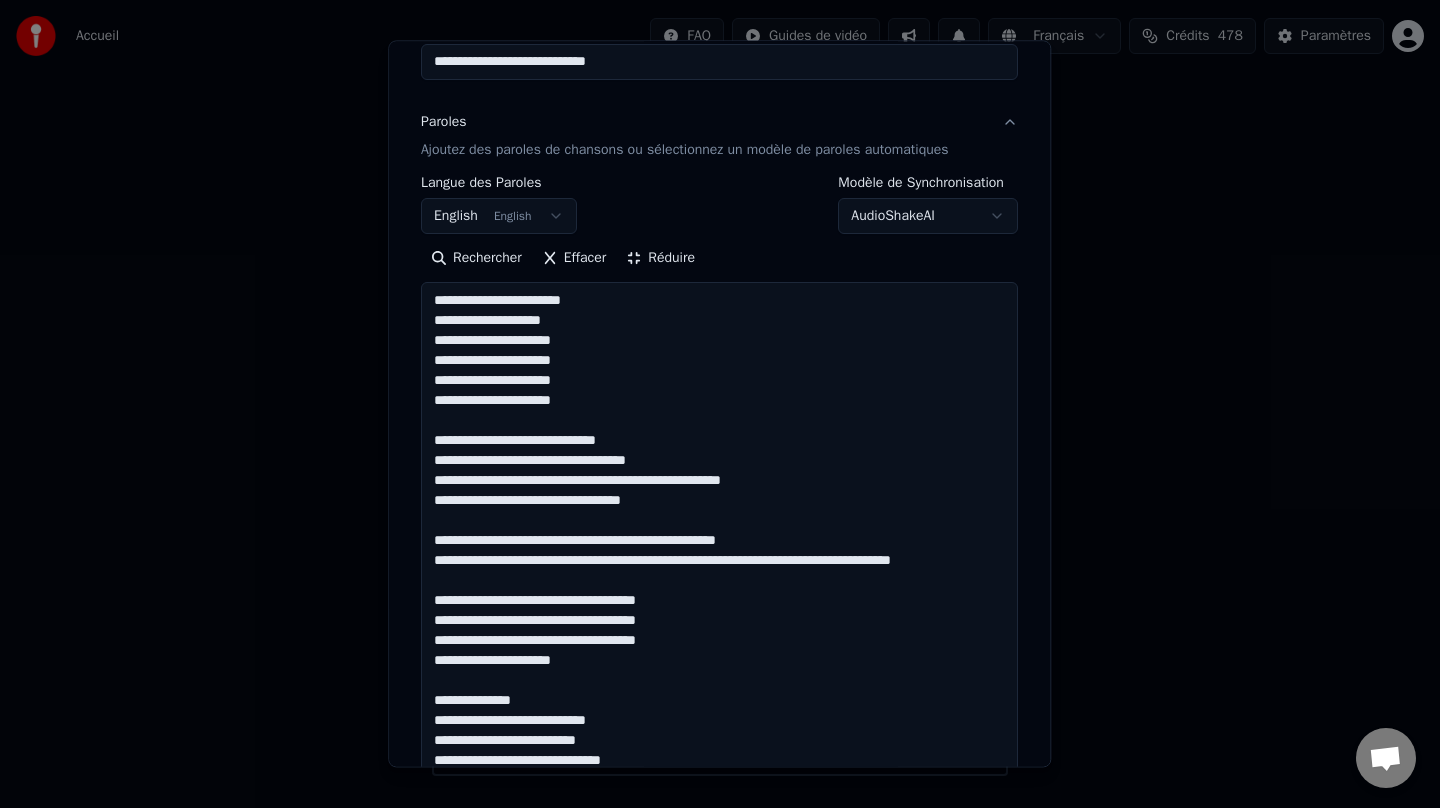 click at bounding box center [719, 730] 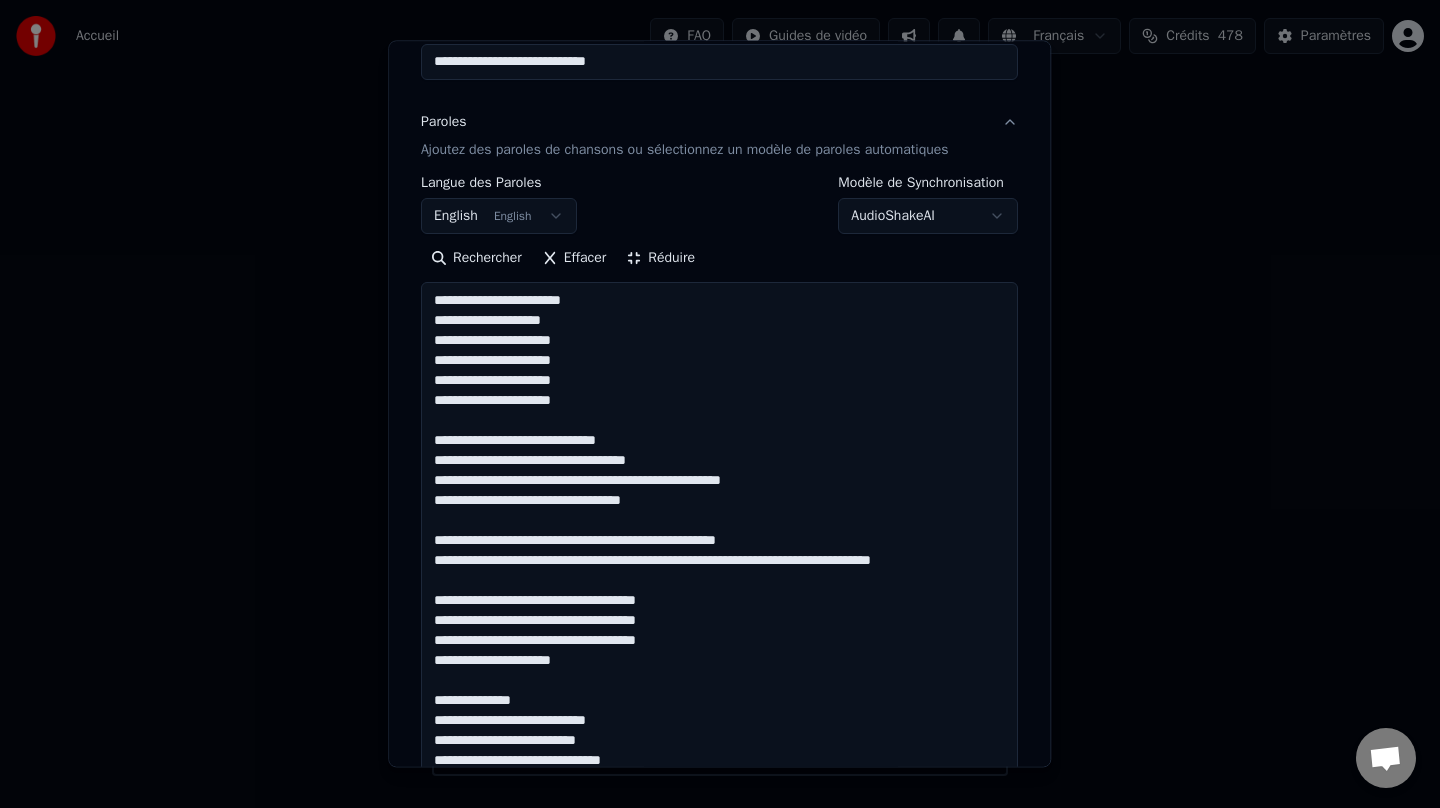 scroll, scrollTop: 0, scrollLeft: 0, axis: both 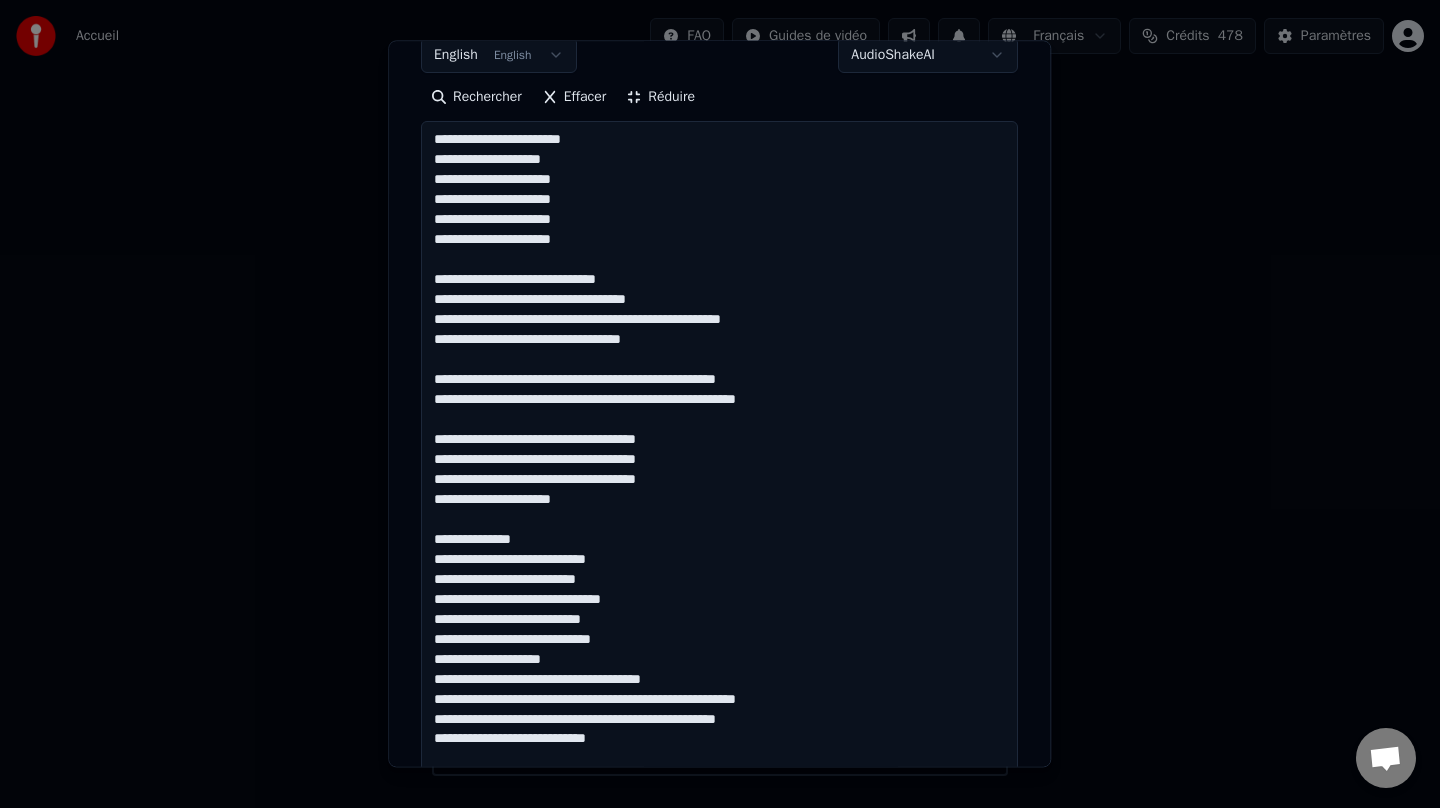 click at bounding box center [719, 569] 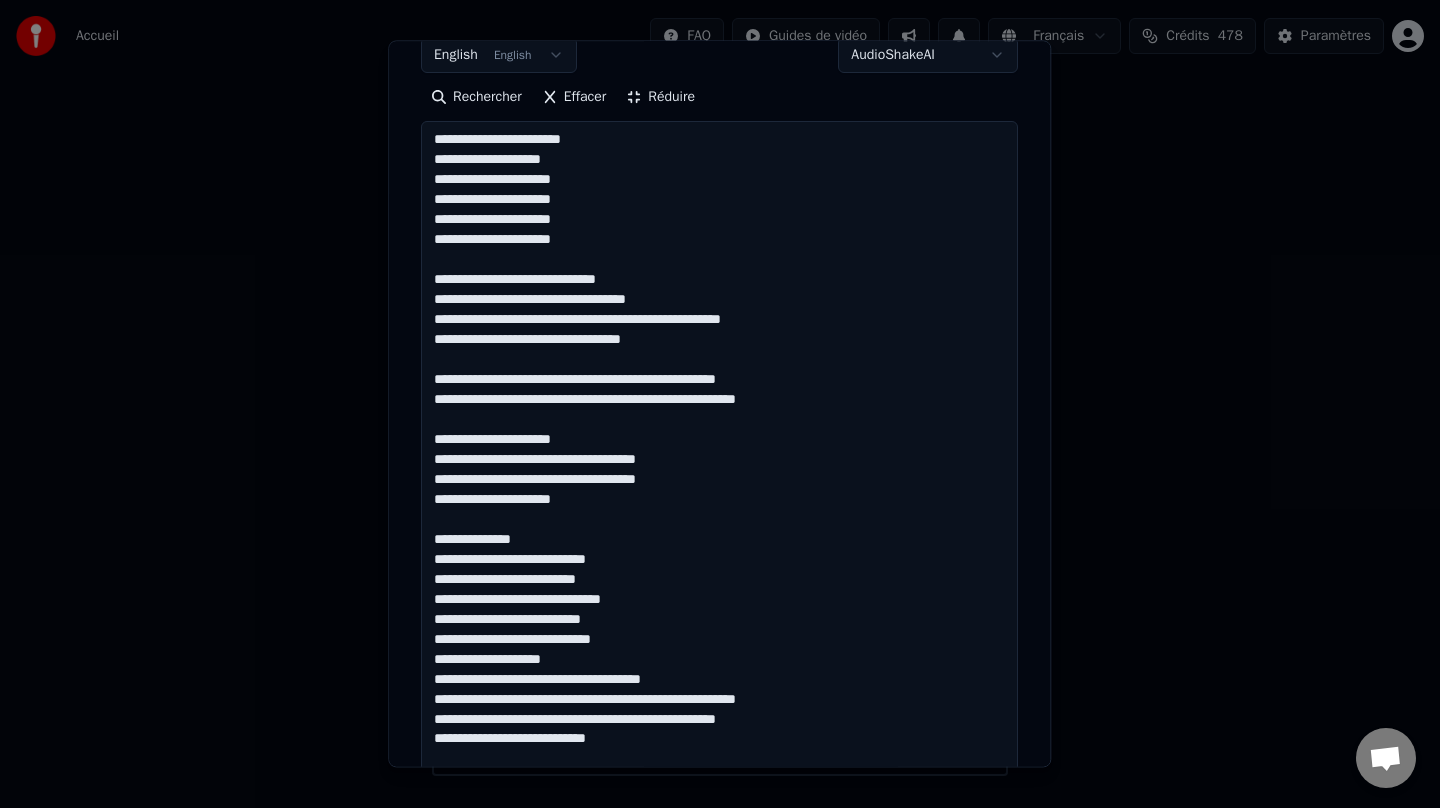 click at bounding box center (719, 569) 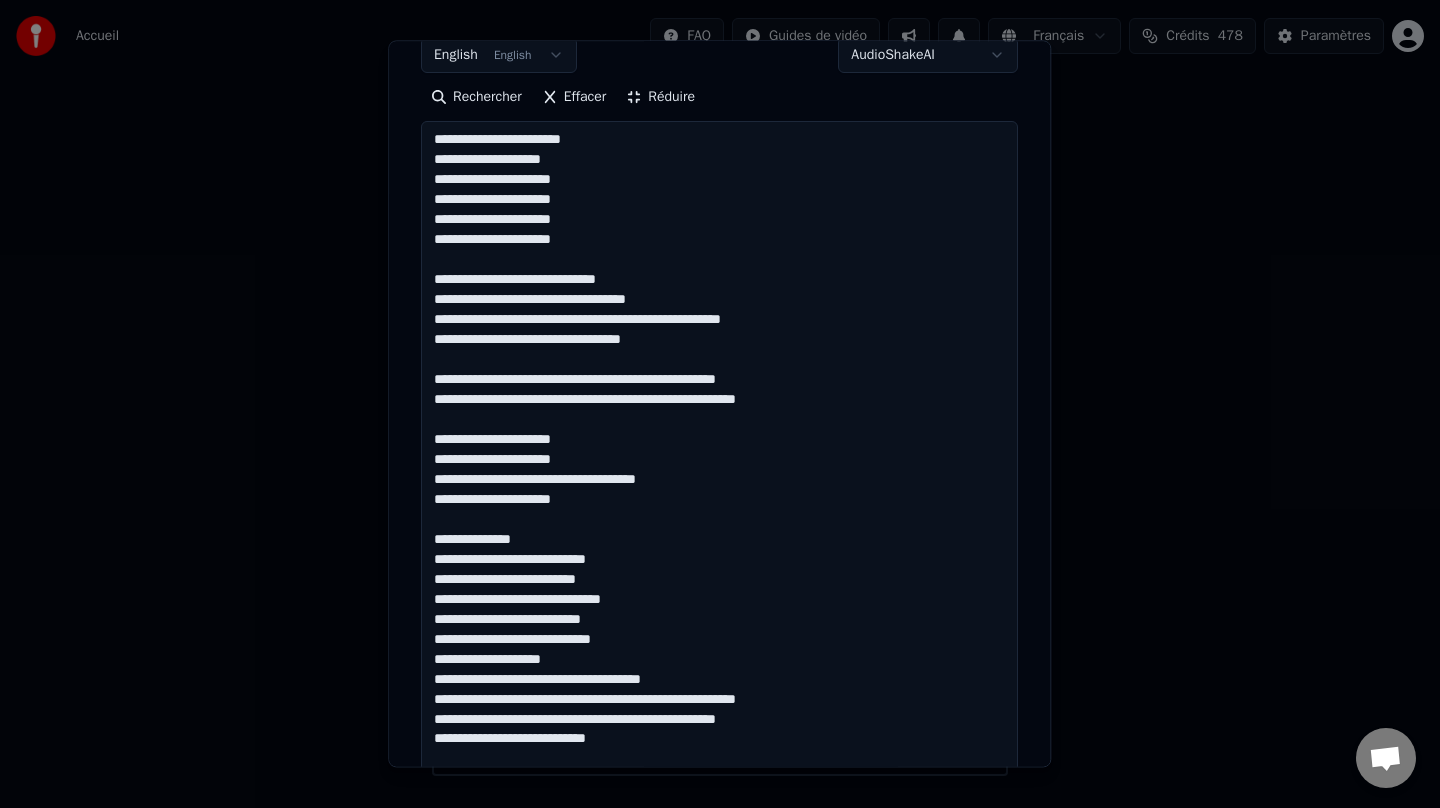 click at bounding box center [719, 569] 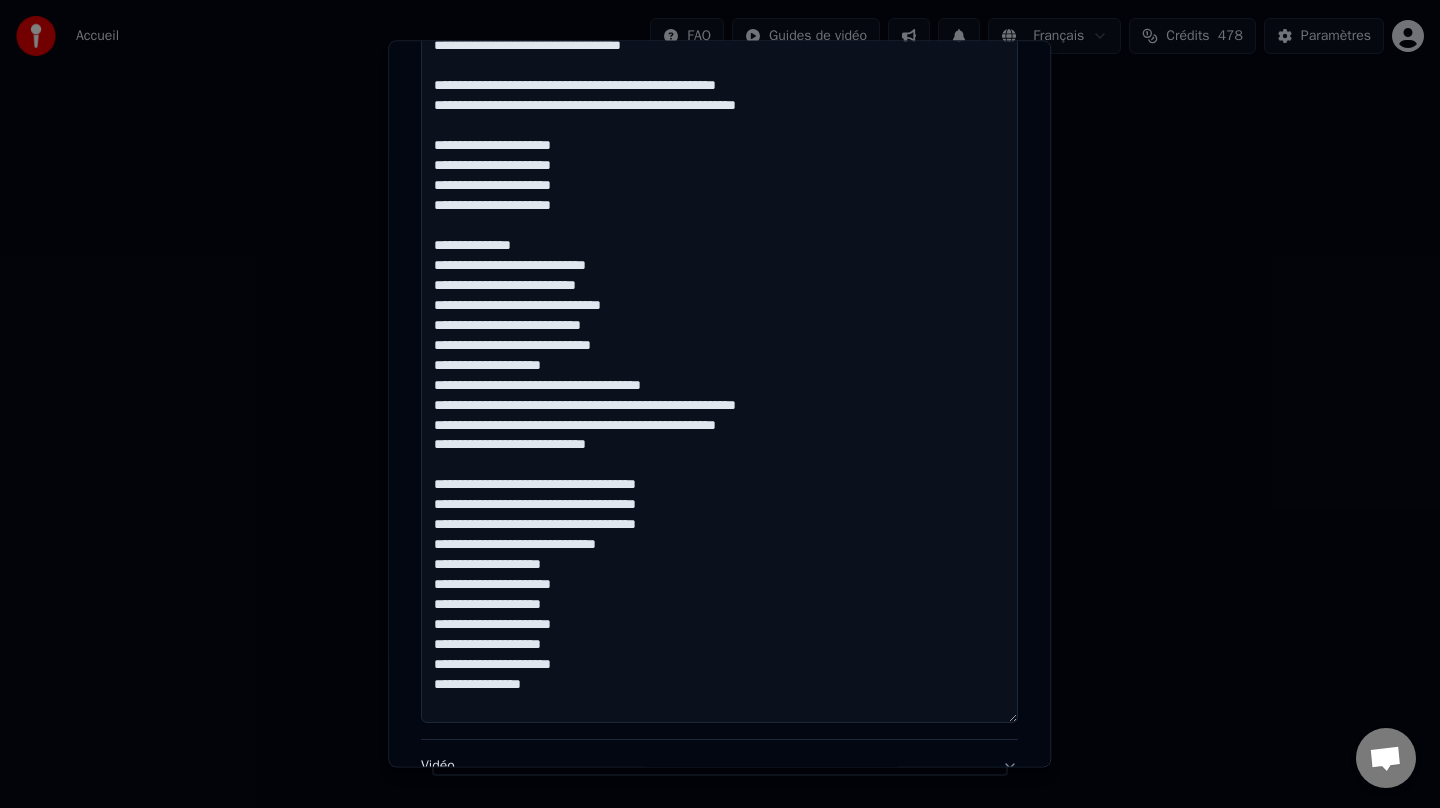 scroll, scrollTop: 651, scrollLeft: 0, axis: vertical 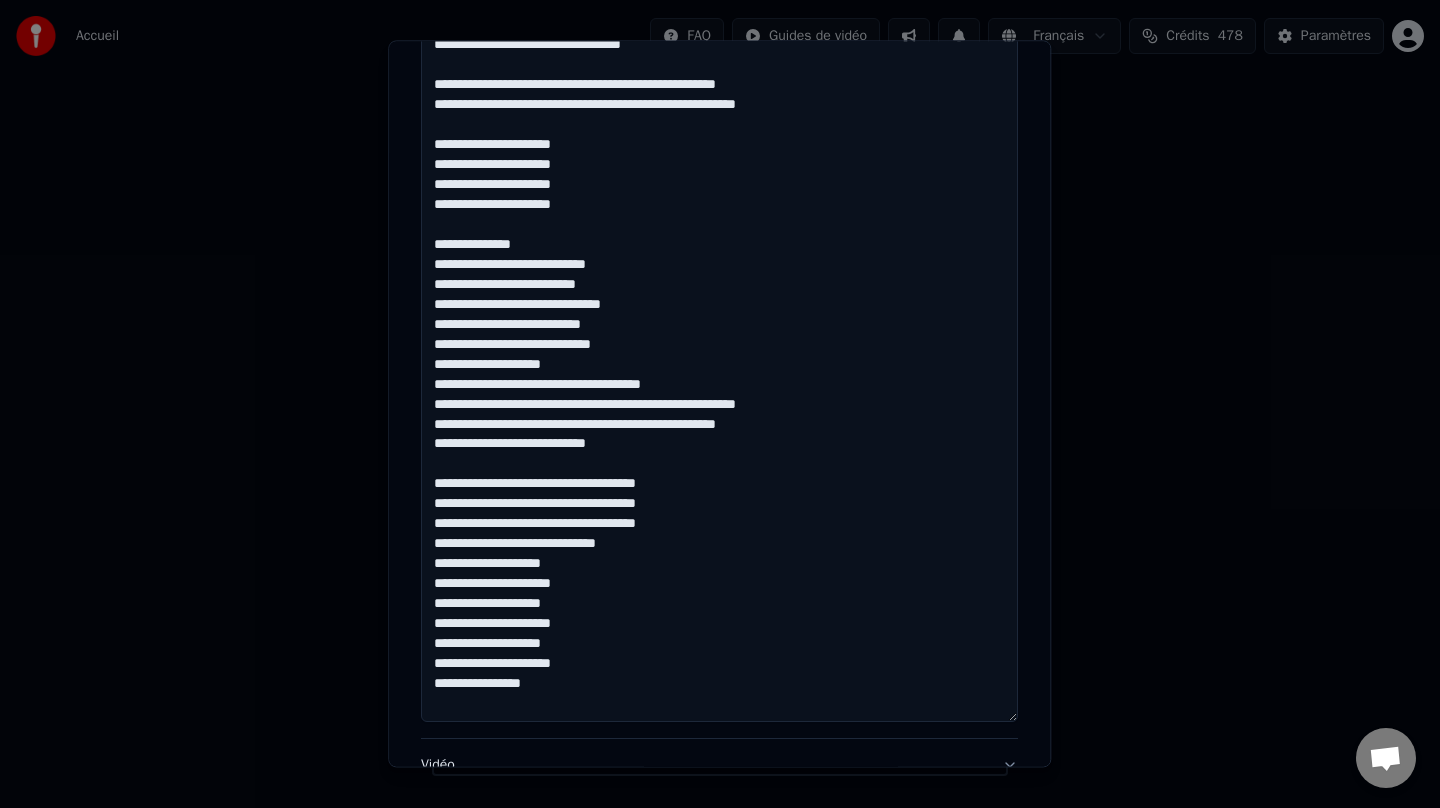 click at bounding box center [719, 274] 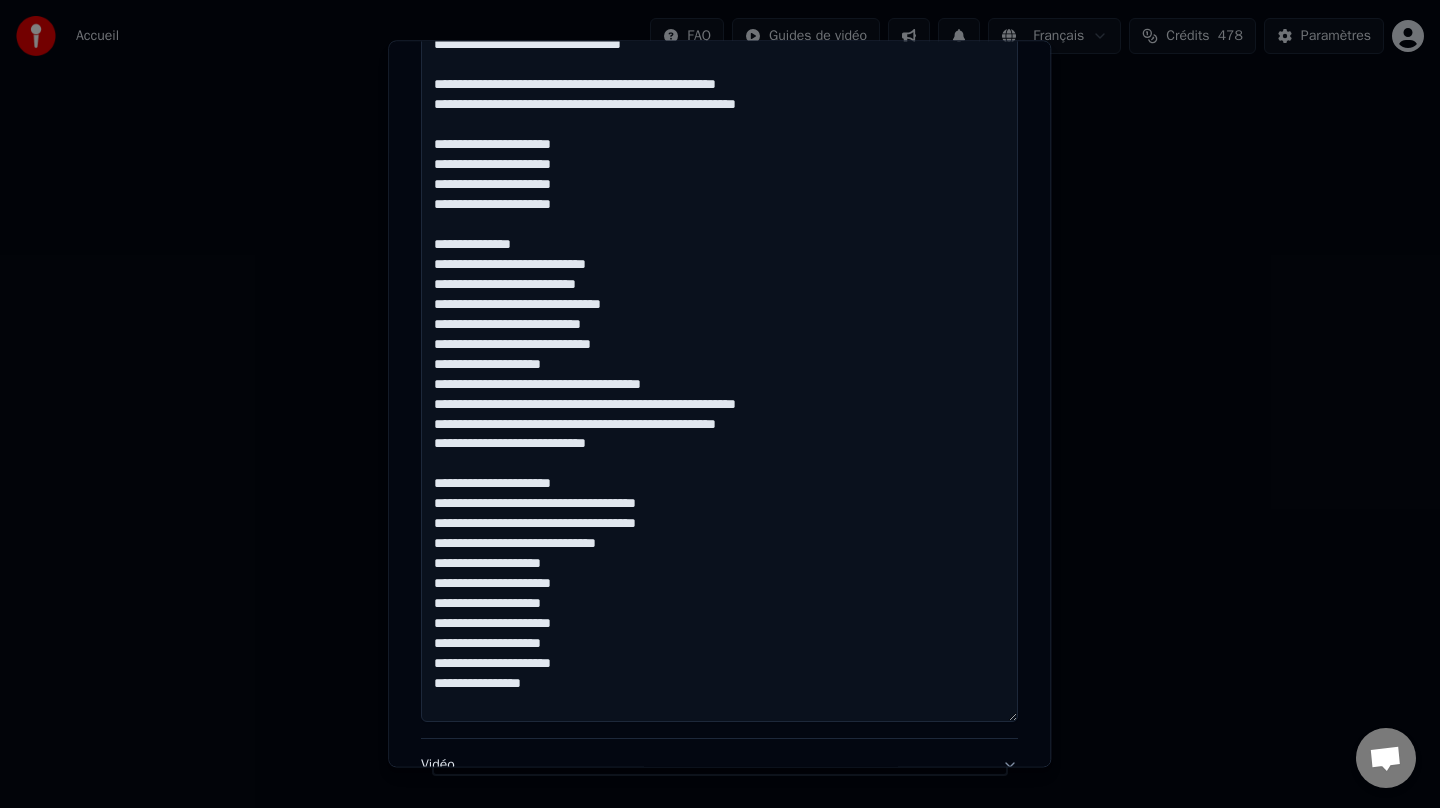 click at bounding box center (719, 274) 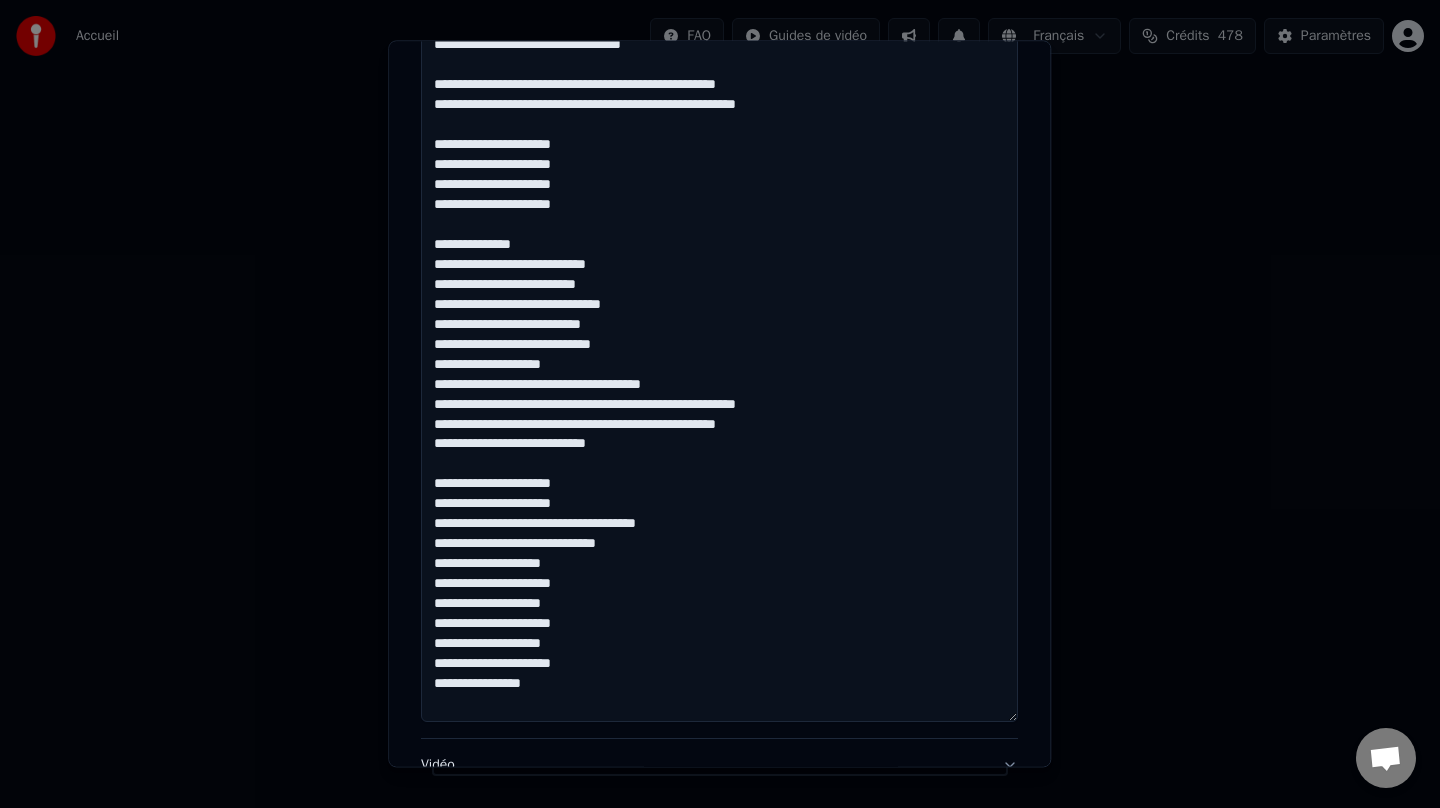 click at bounding box center (719, 274) 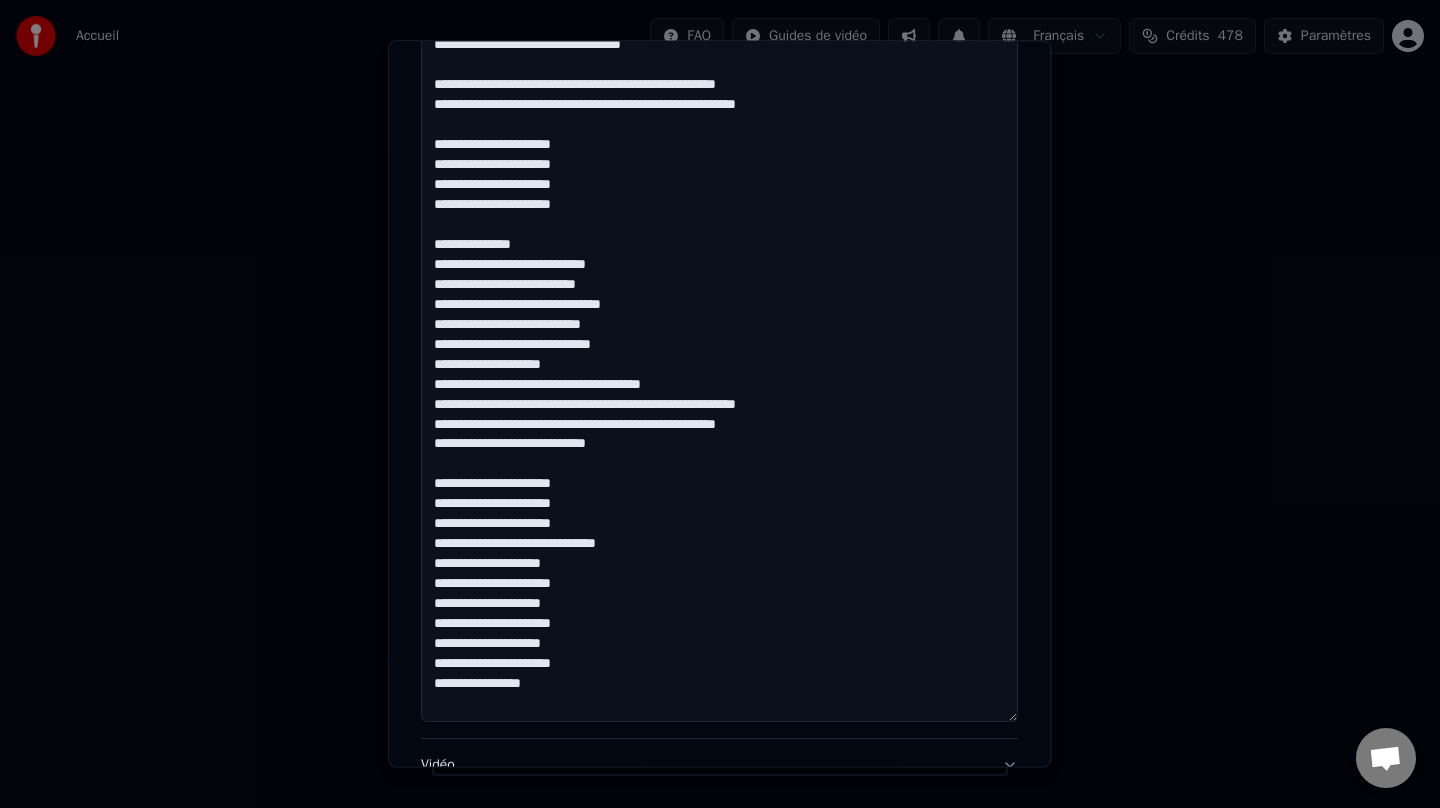 click at bounding box center (719, 274) 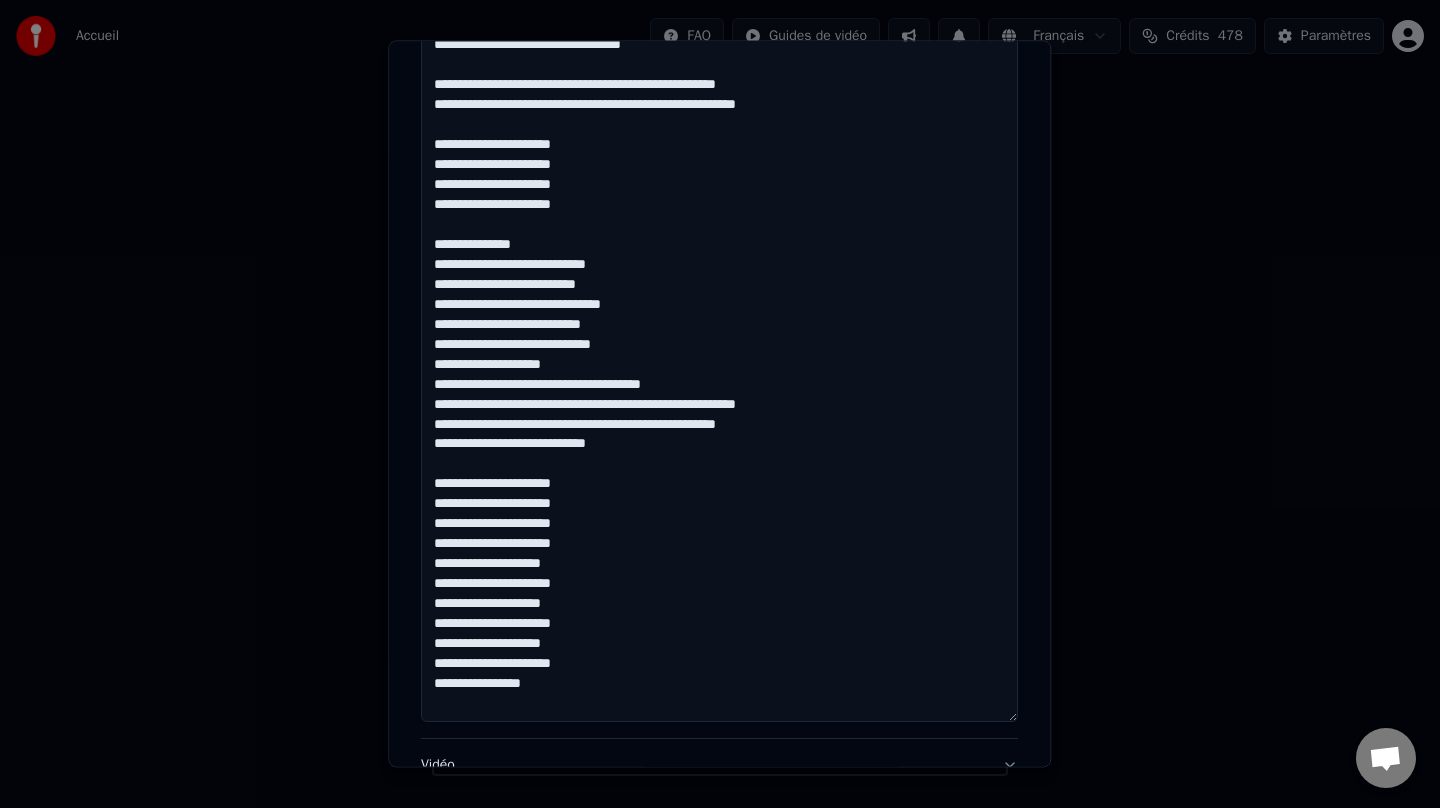 drag, startPoint x: 542, startPoint y: 567, endPoint x: 409, endPoint y: 558, distance: 133.30417 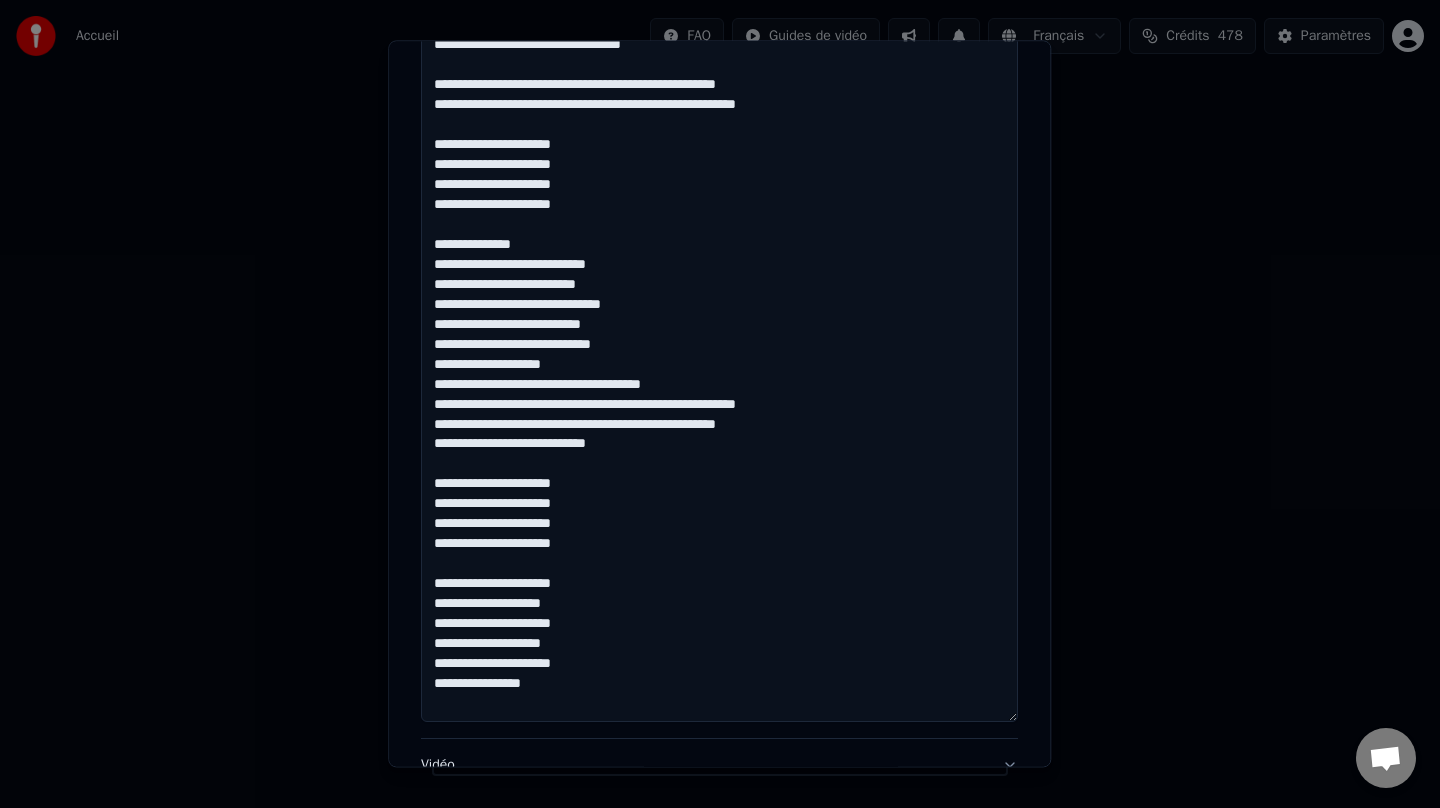 drag, startPoint x: 535, startPoint y: 607, endPoint x: 391, endPoint y: 603, distance: 144.05554 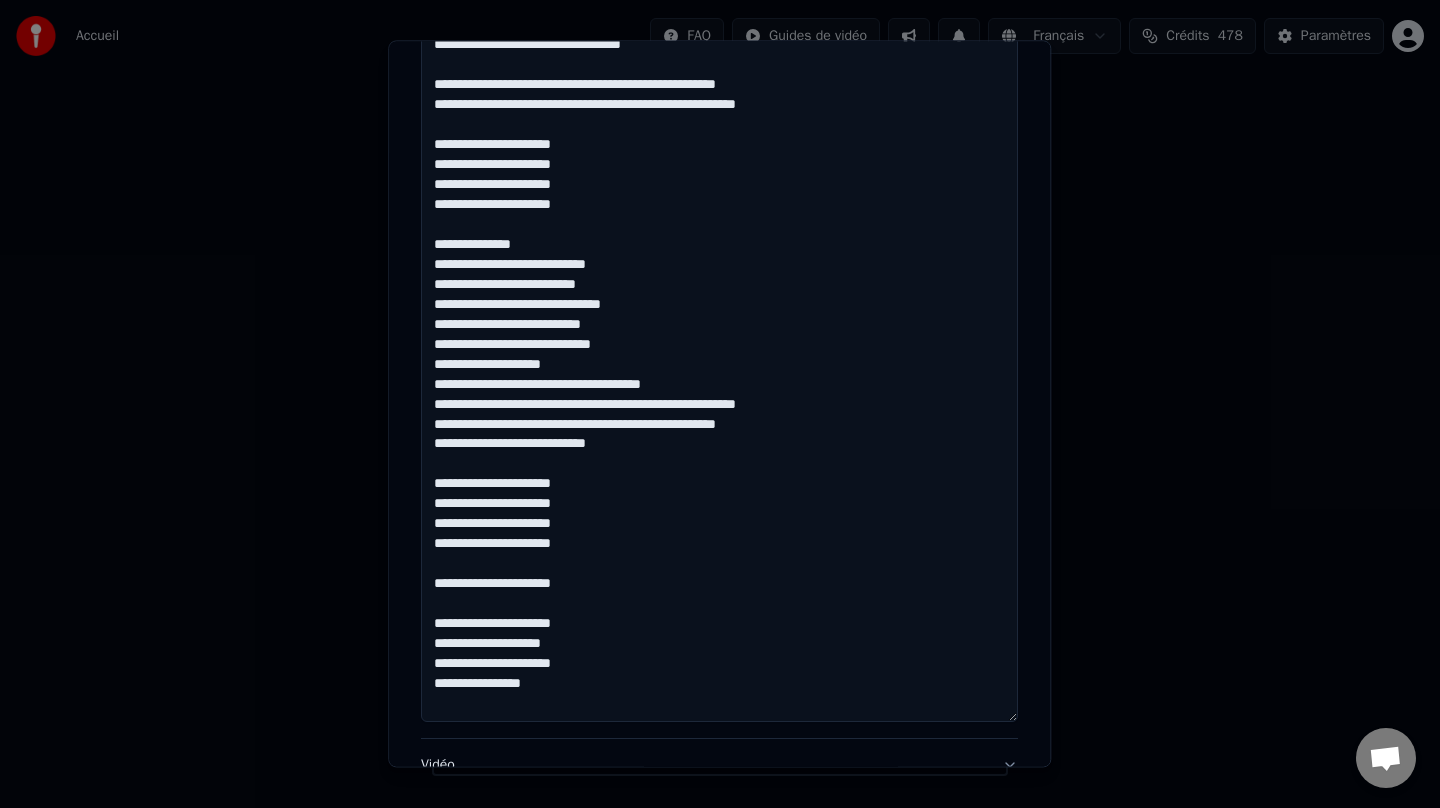 drag, startPoint x: 532, startPoint y: 650, endPoint x: 351, endPoint y: 652, distance: 181.01105 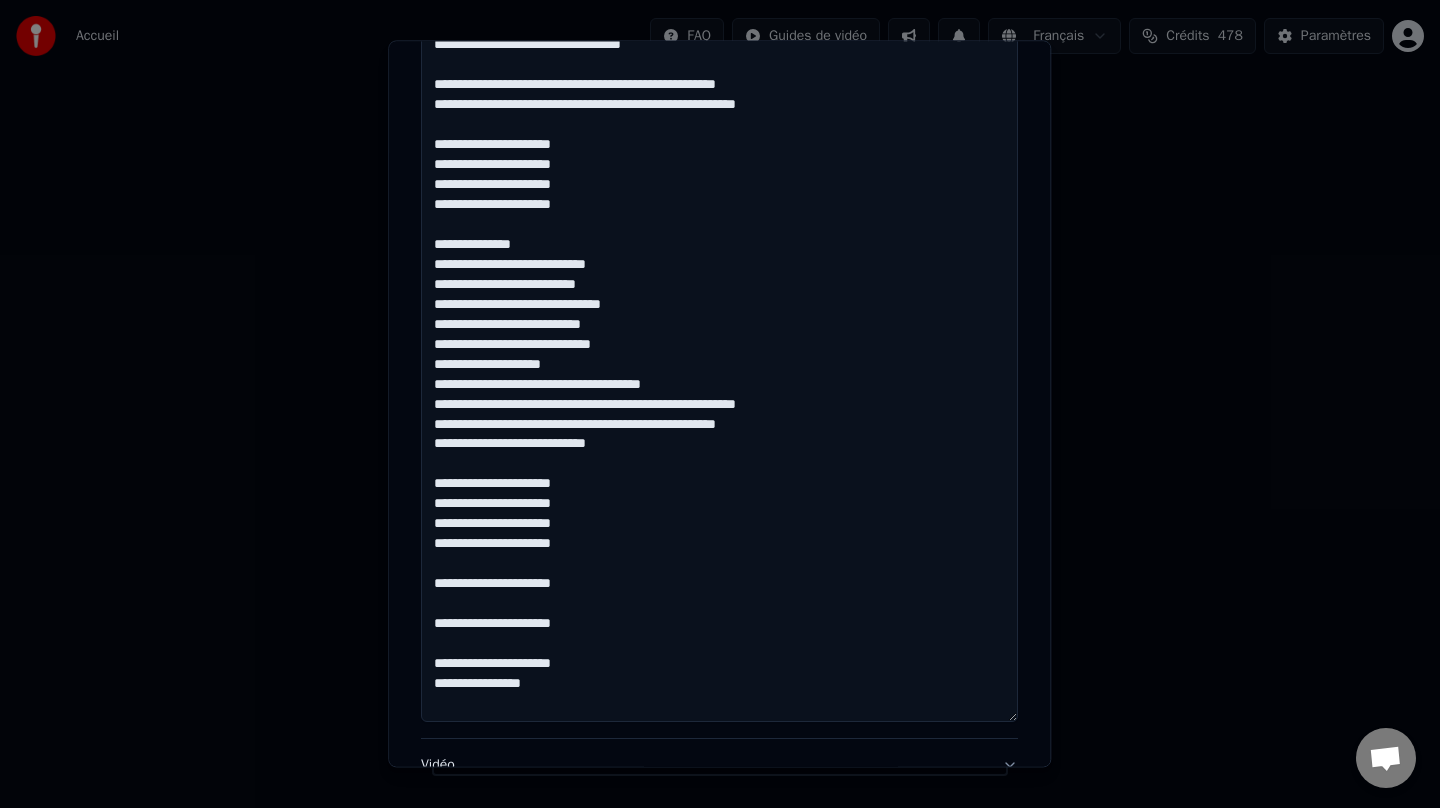 drag, startPoint x: 557, startPoint y: 690, endPoint x: 406, endPoint y: 690, distance: 151 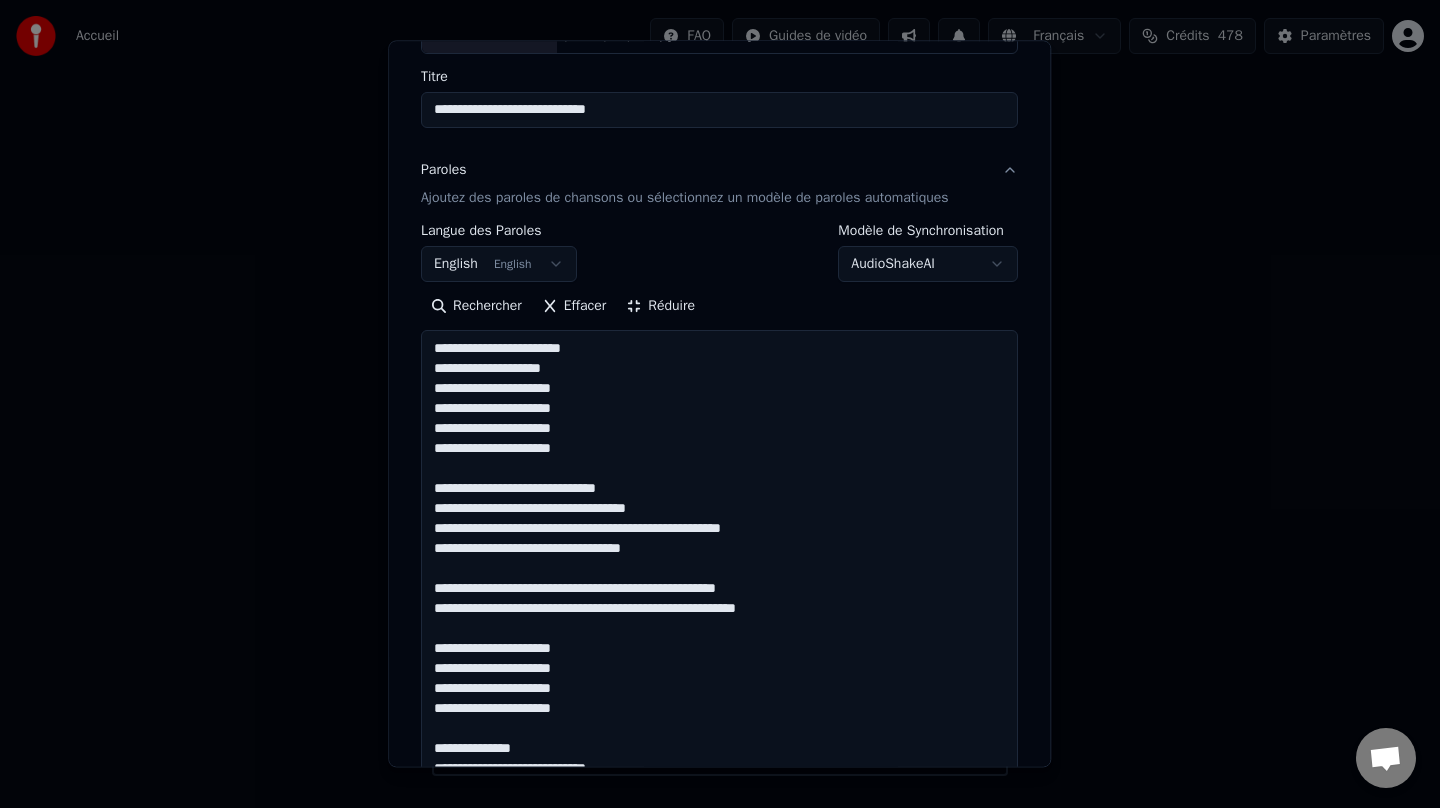 scroll, scrollTop: 0, scrollLeft: 0, axis: both 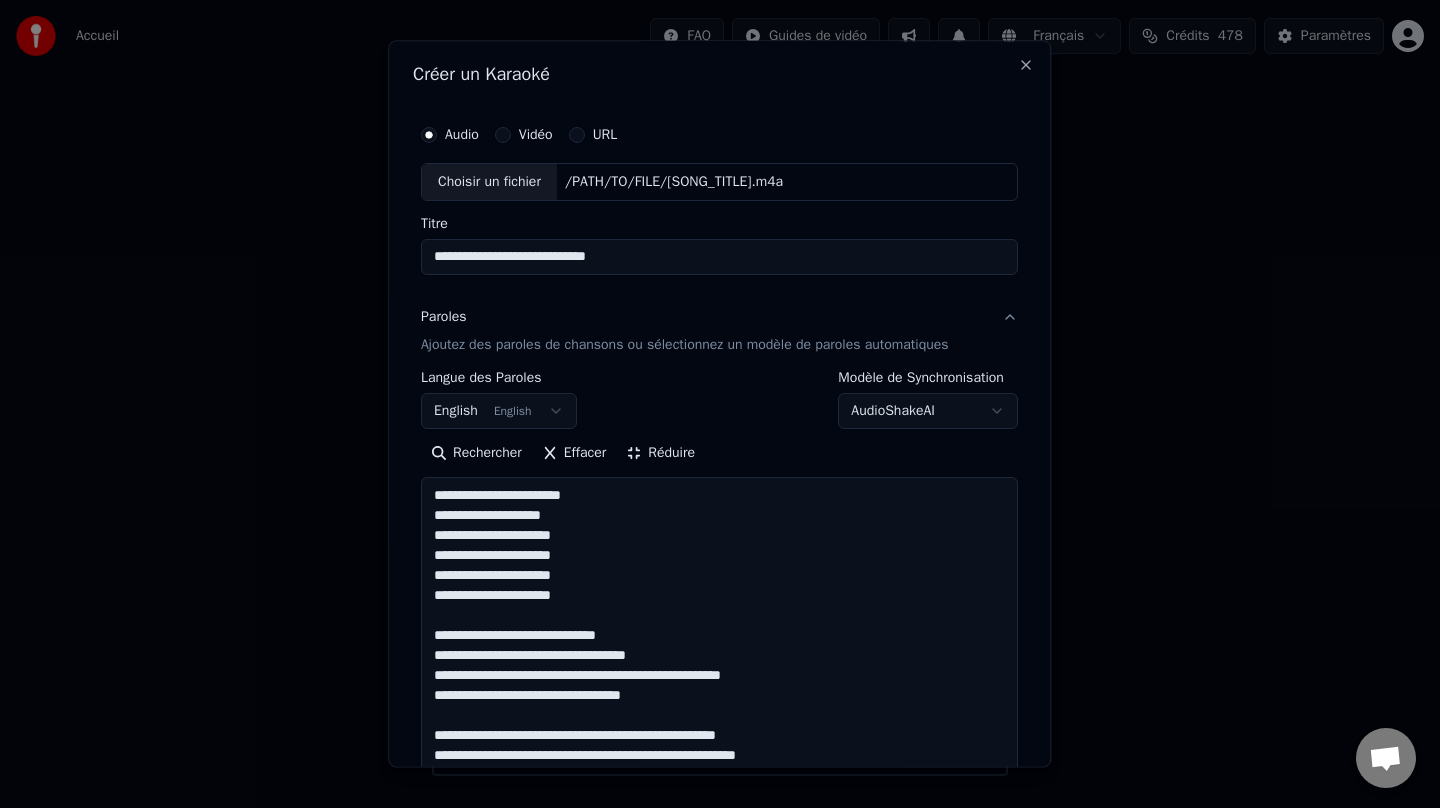 type on "**********" 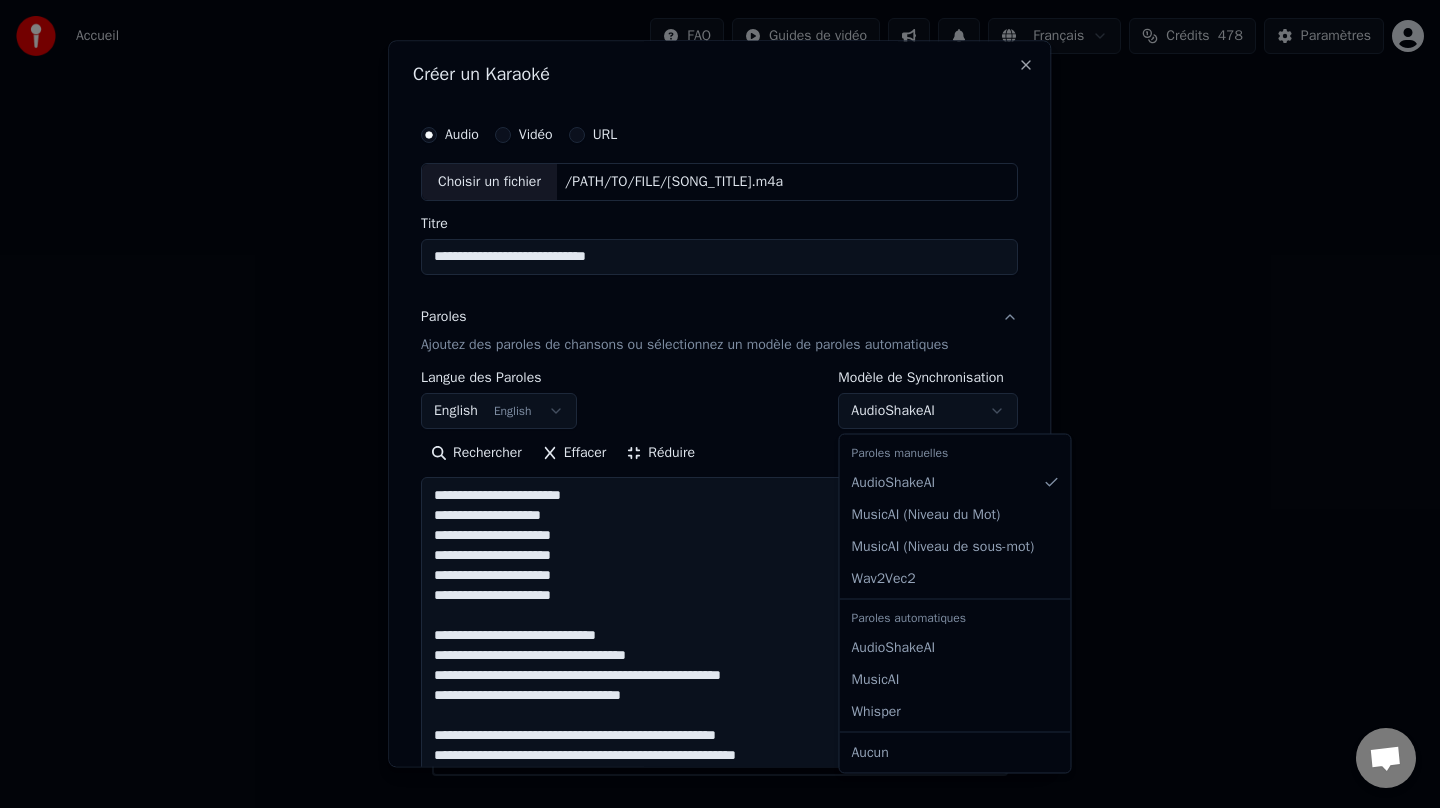 click on "**********" at bounding box center (720, 388) 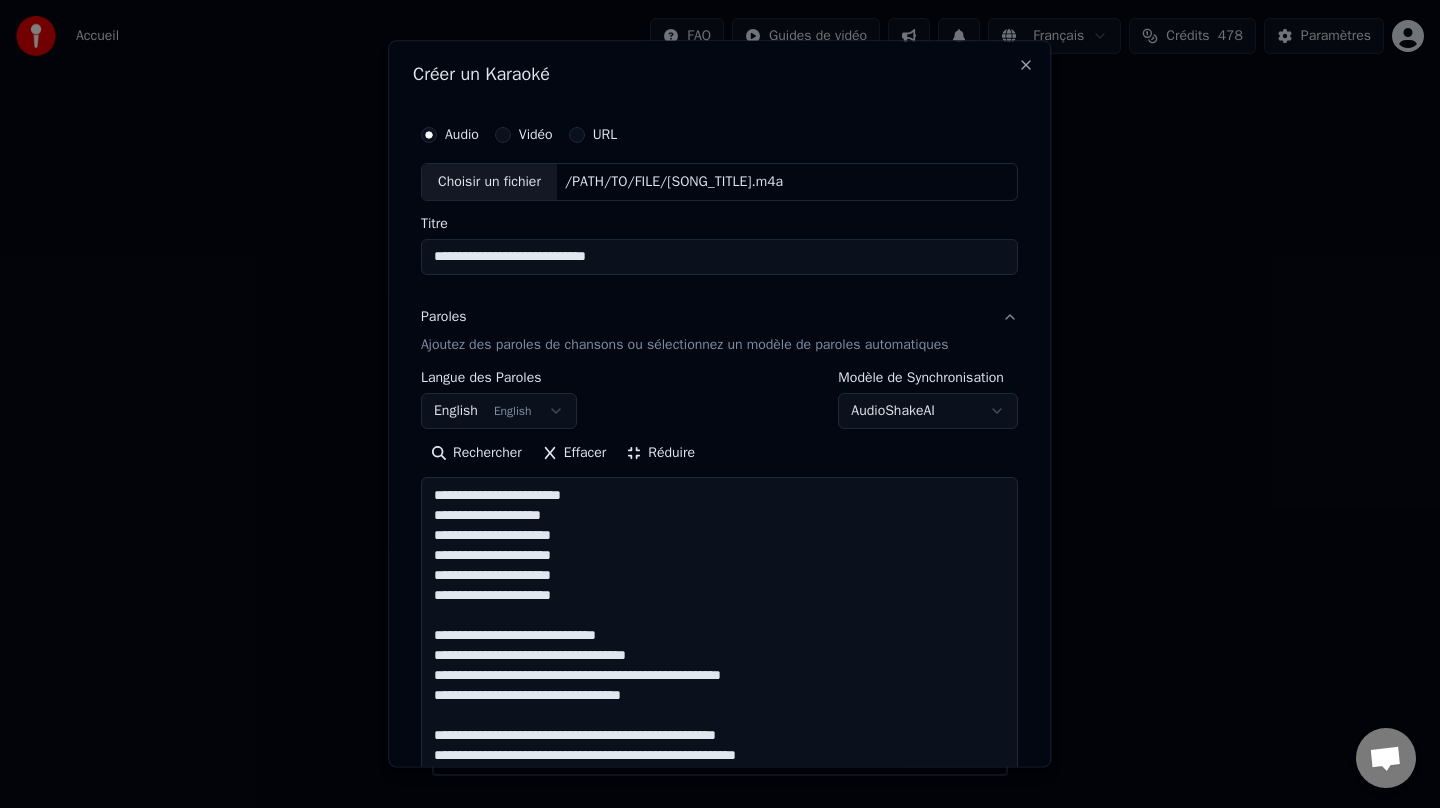 click on "**********" at bounding box center (720, 388) 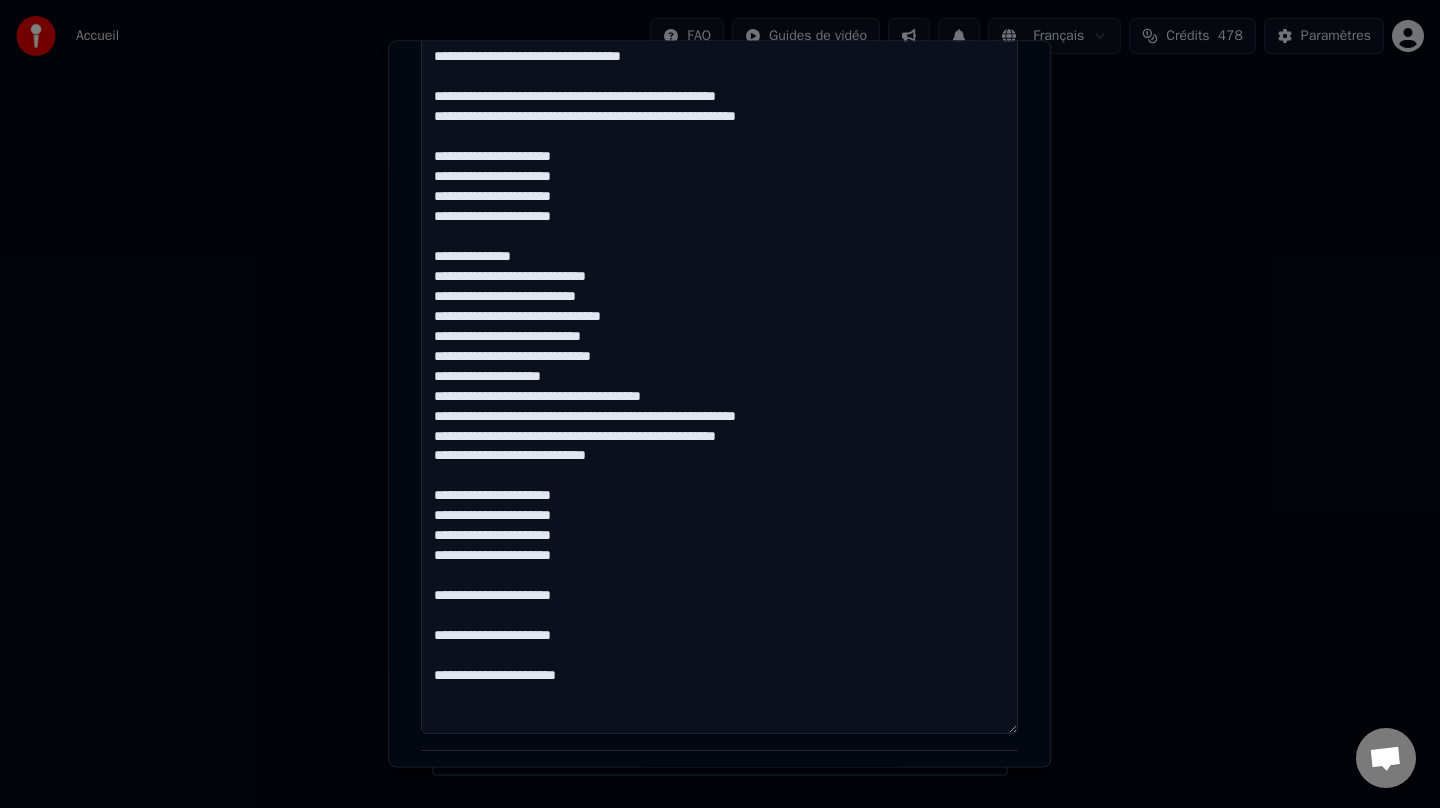 scroll, scrollTop: 897, scrollLeft: 0, axis: vertical 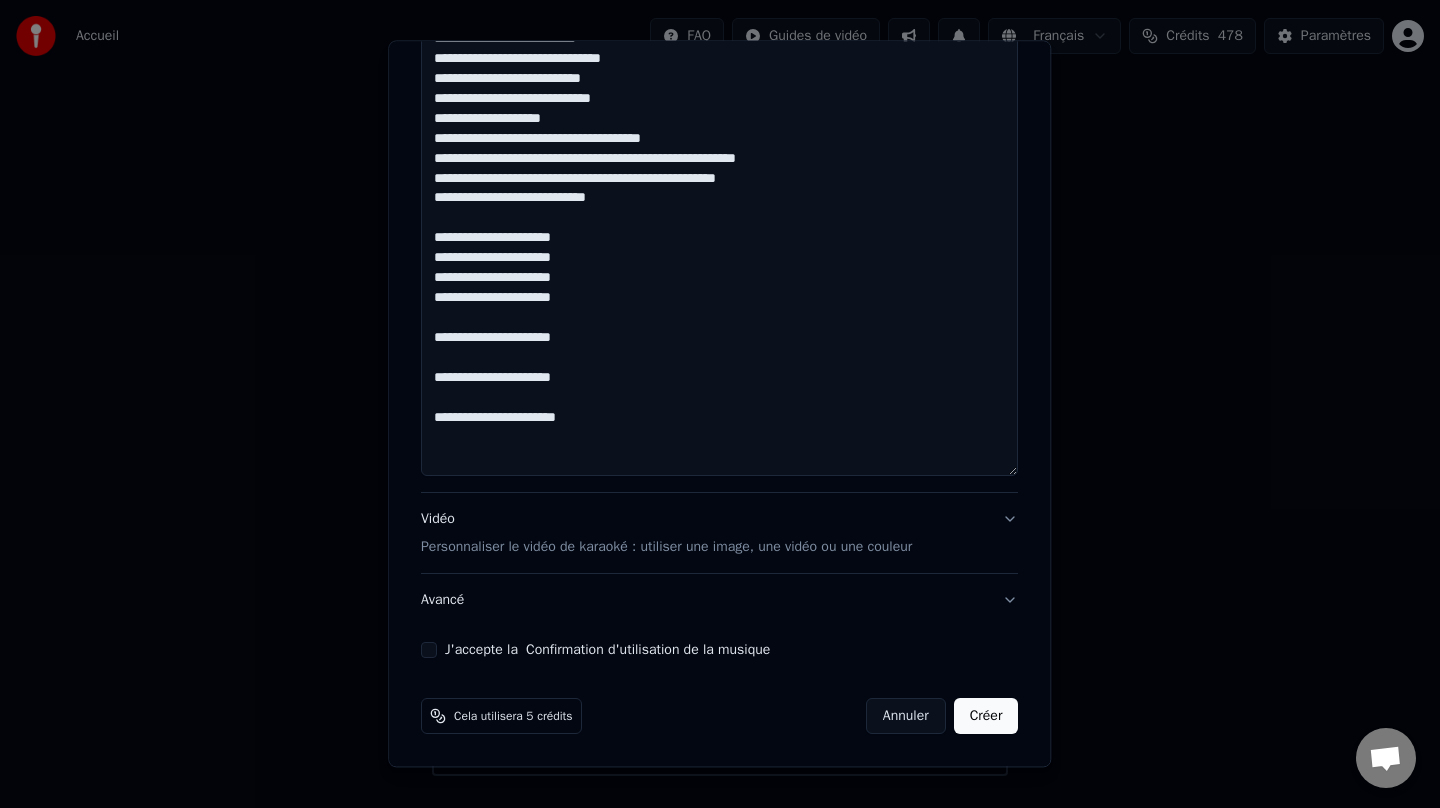 click on "Vidéo Personnaliser le vidéo de karaoké : utiliser une image, une vidéo ou une couleur" at bounding box center (666, 533) 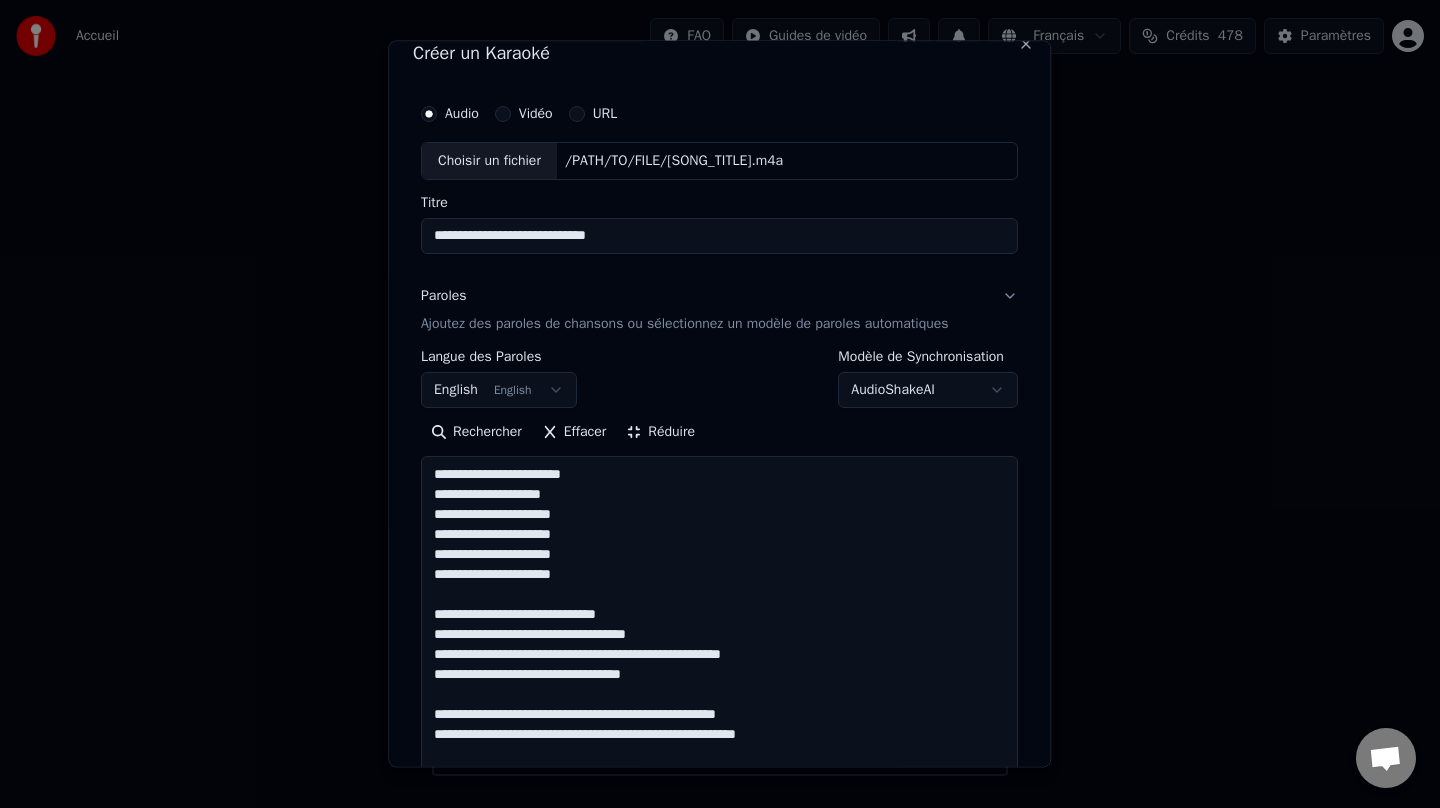scroll, scrollTop: 11, scrollLeft: 0, axis: vertical 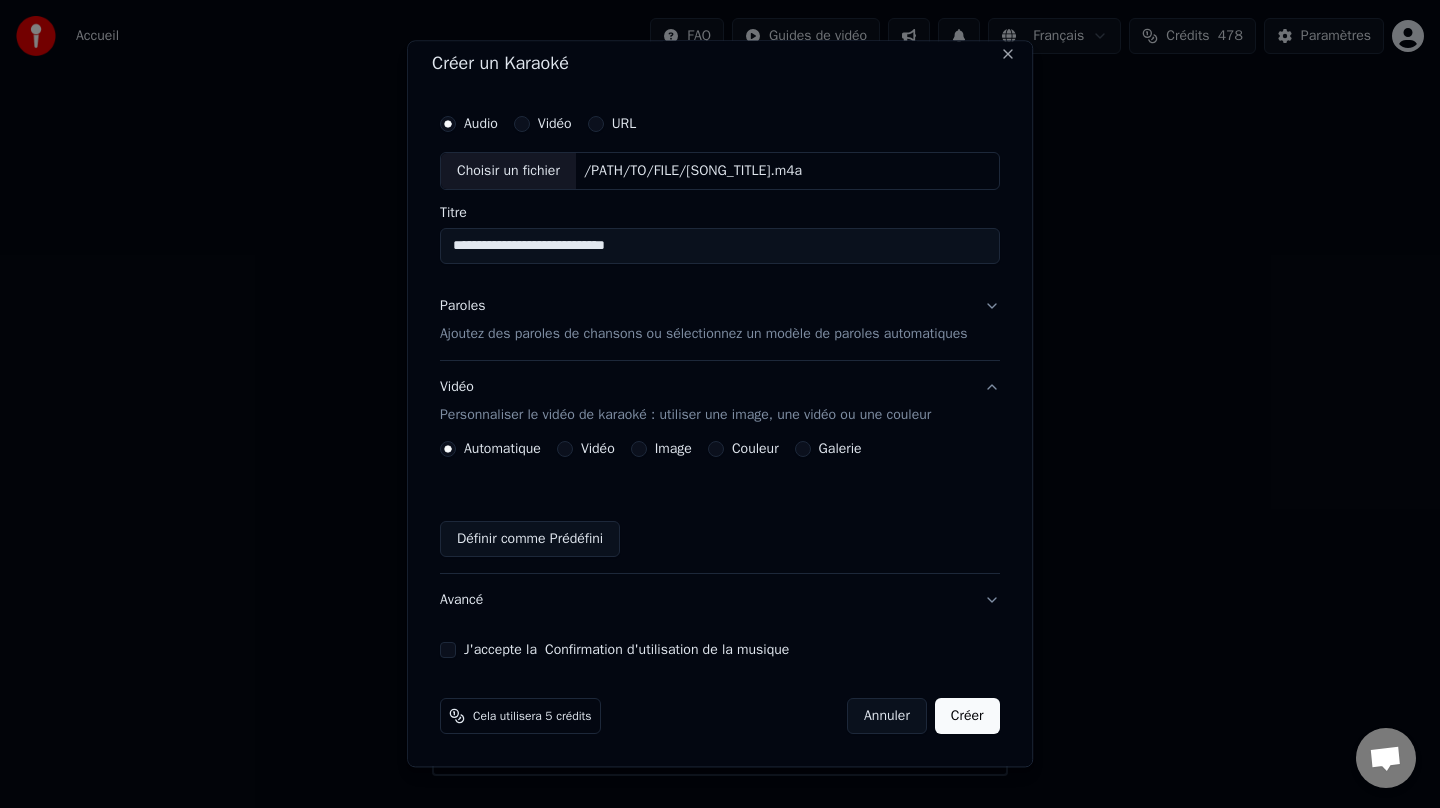 click on "Automatique Vidéo Image Couleur Galerie Définir comme Prédéfini" at bounding box center [720, 499] 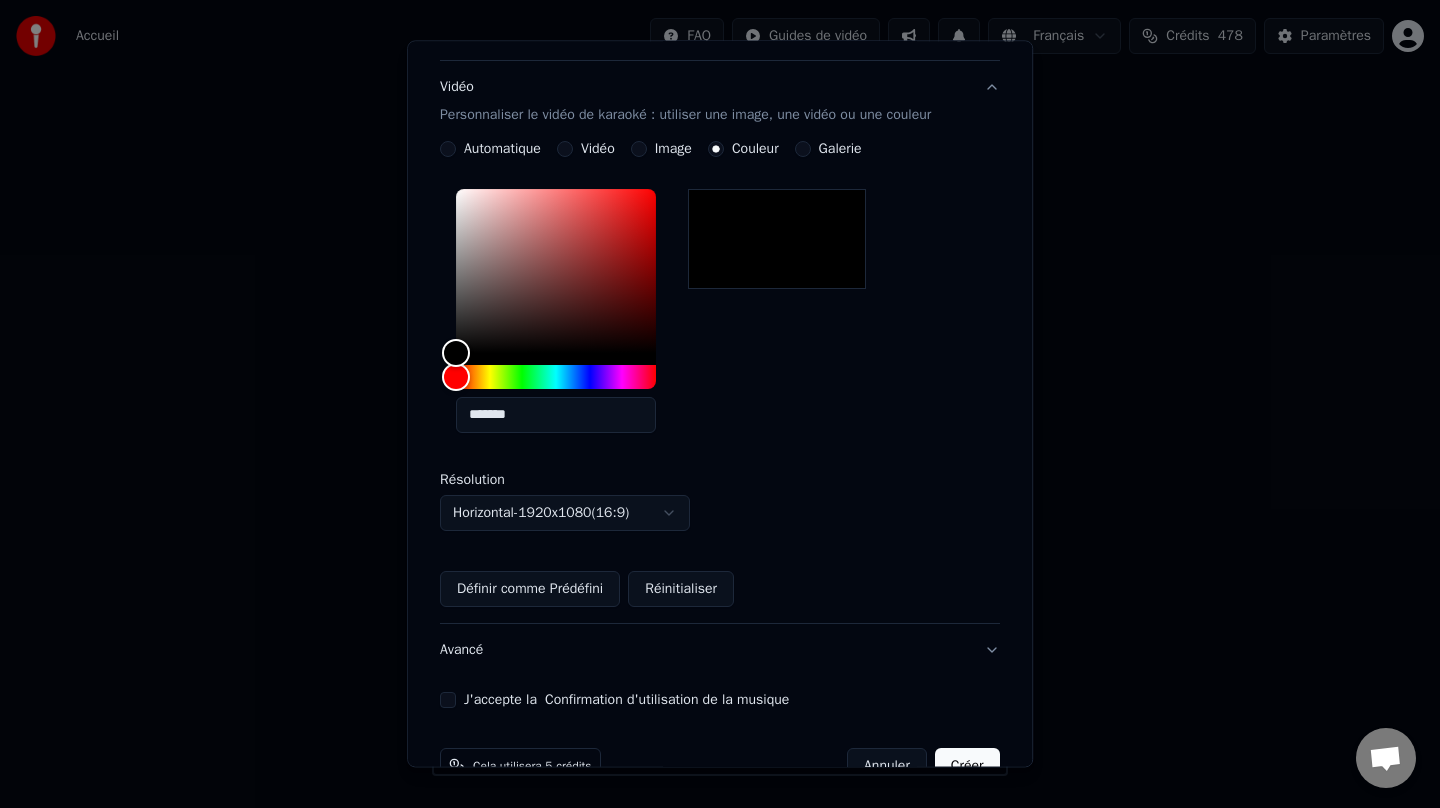scroll, scrollTop: 332, scrollLeft: 0, axis: vertical 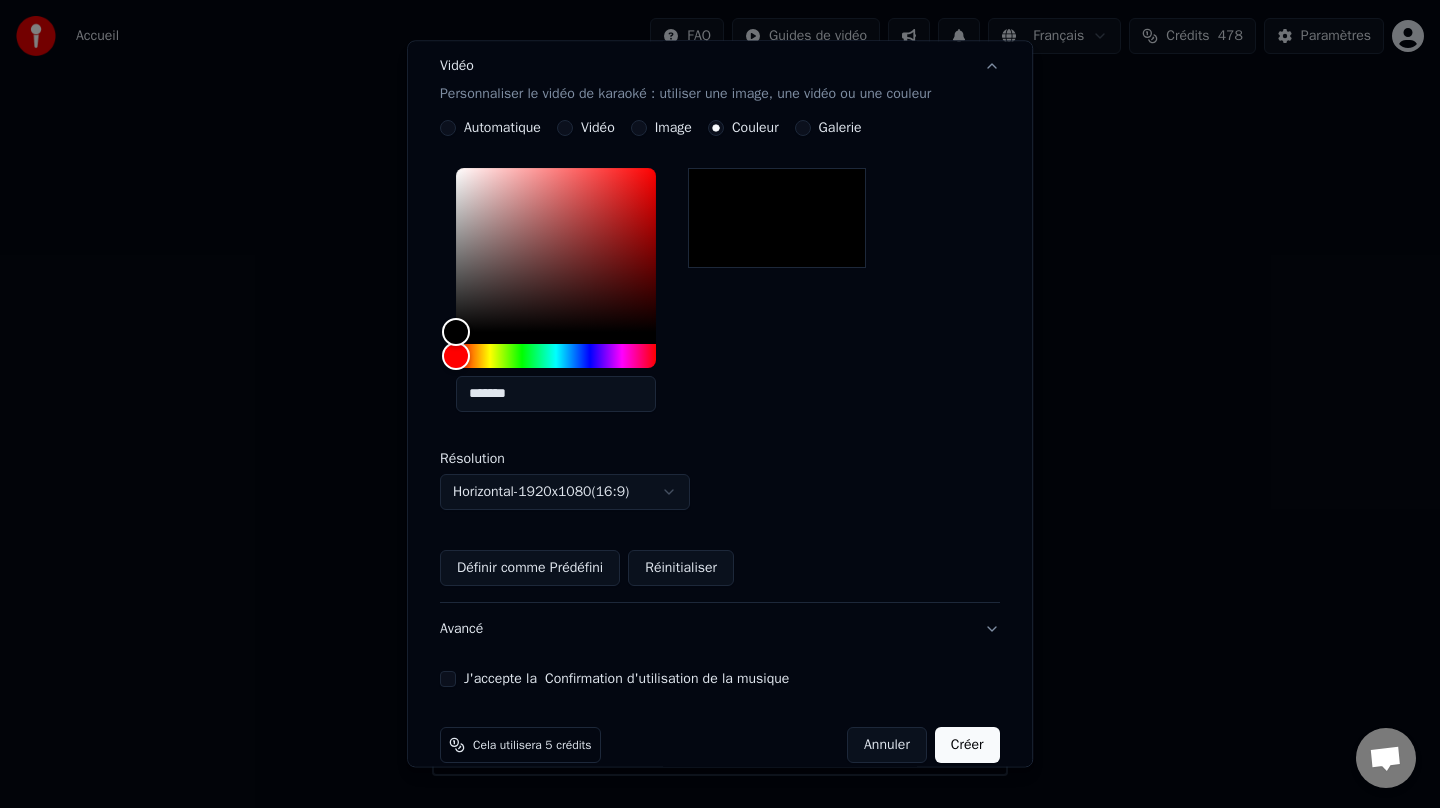 click on "J'accepte la   Confirmation d'utilisation de la musique" at bounding box center (448, 679) 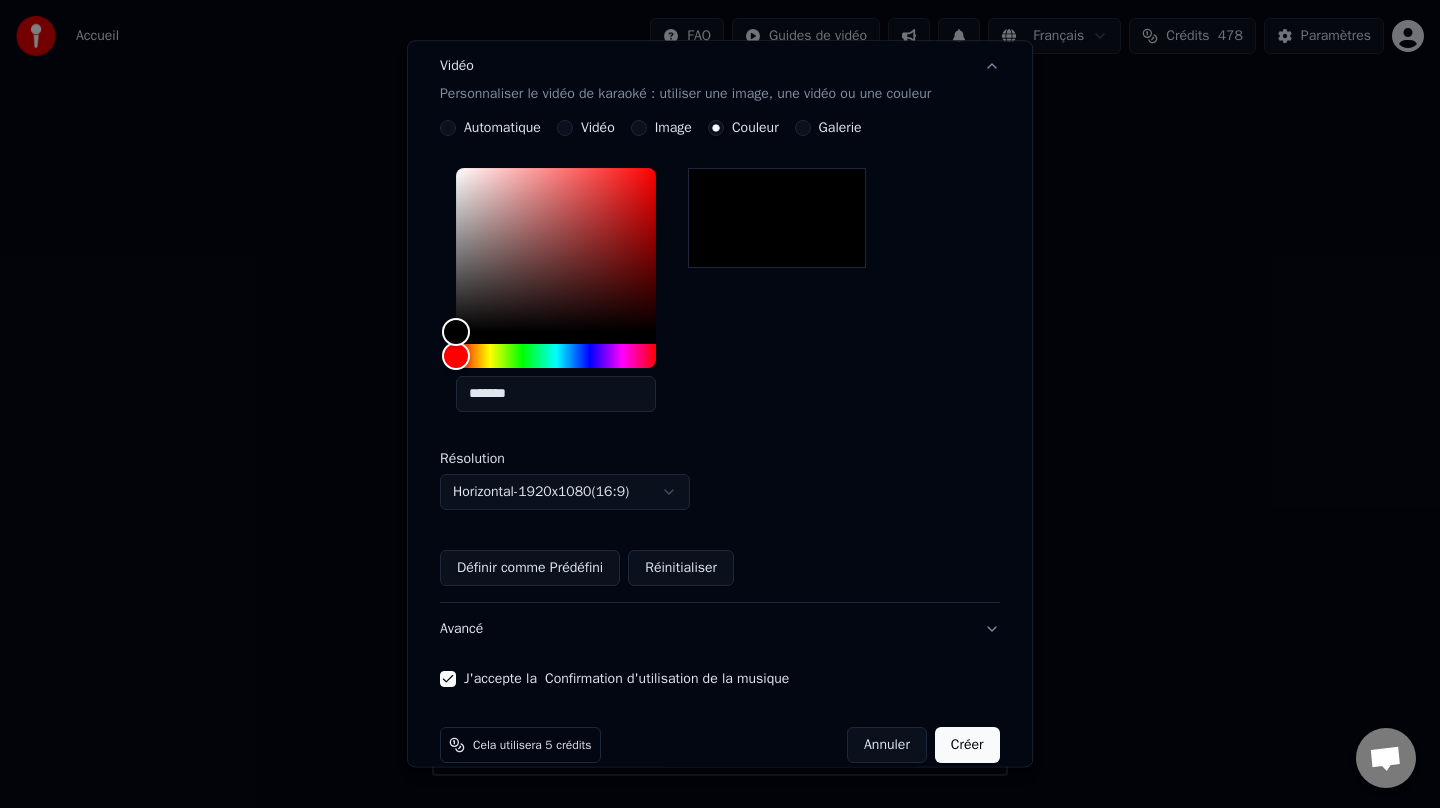scroll, scrollTop: 0, scrollLeft: 0, axis: both 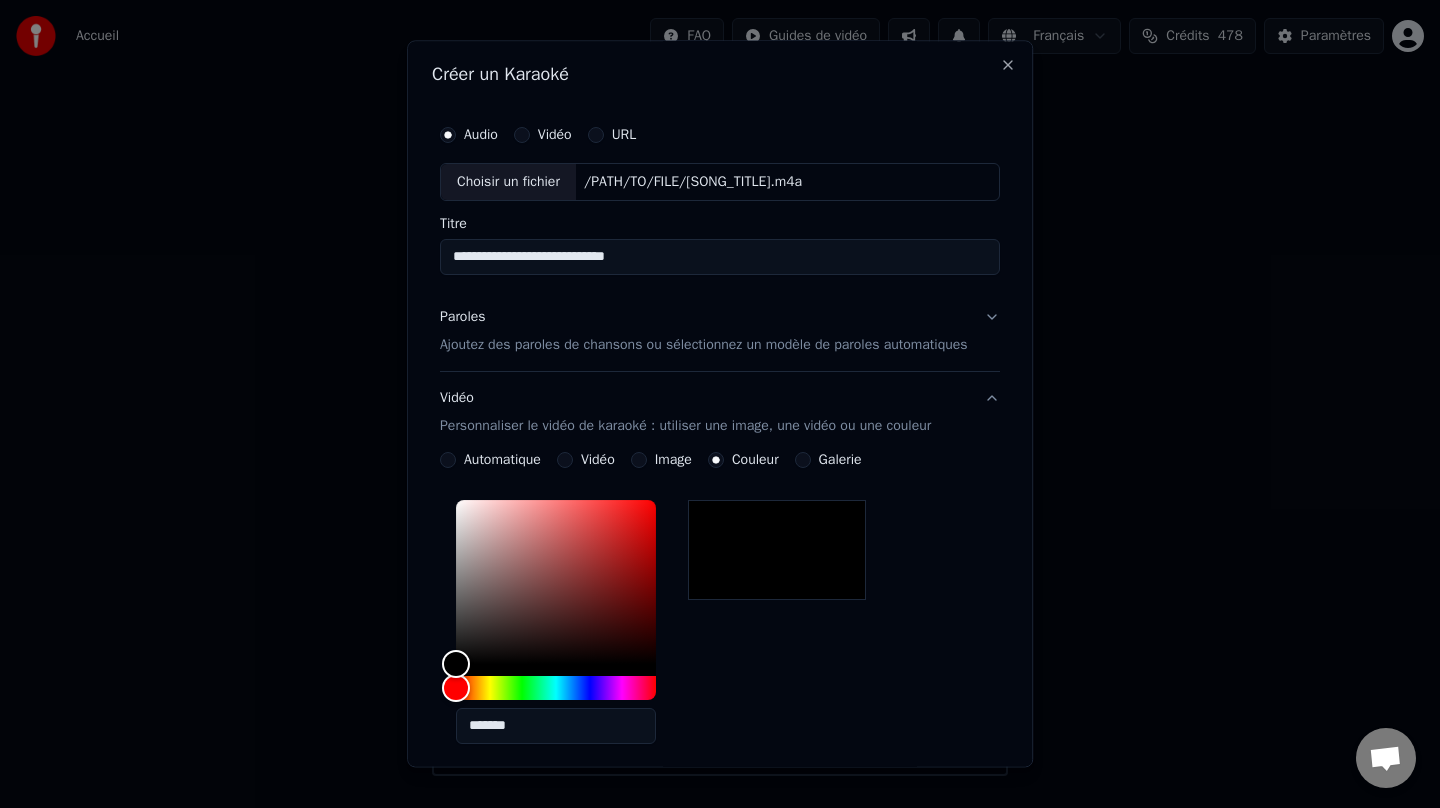 drag, startPoint x: 639, startPoint y: 261, endPoint x: 382, endPoint y: 223, distance: 259.79416 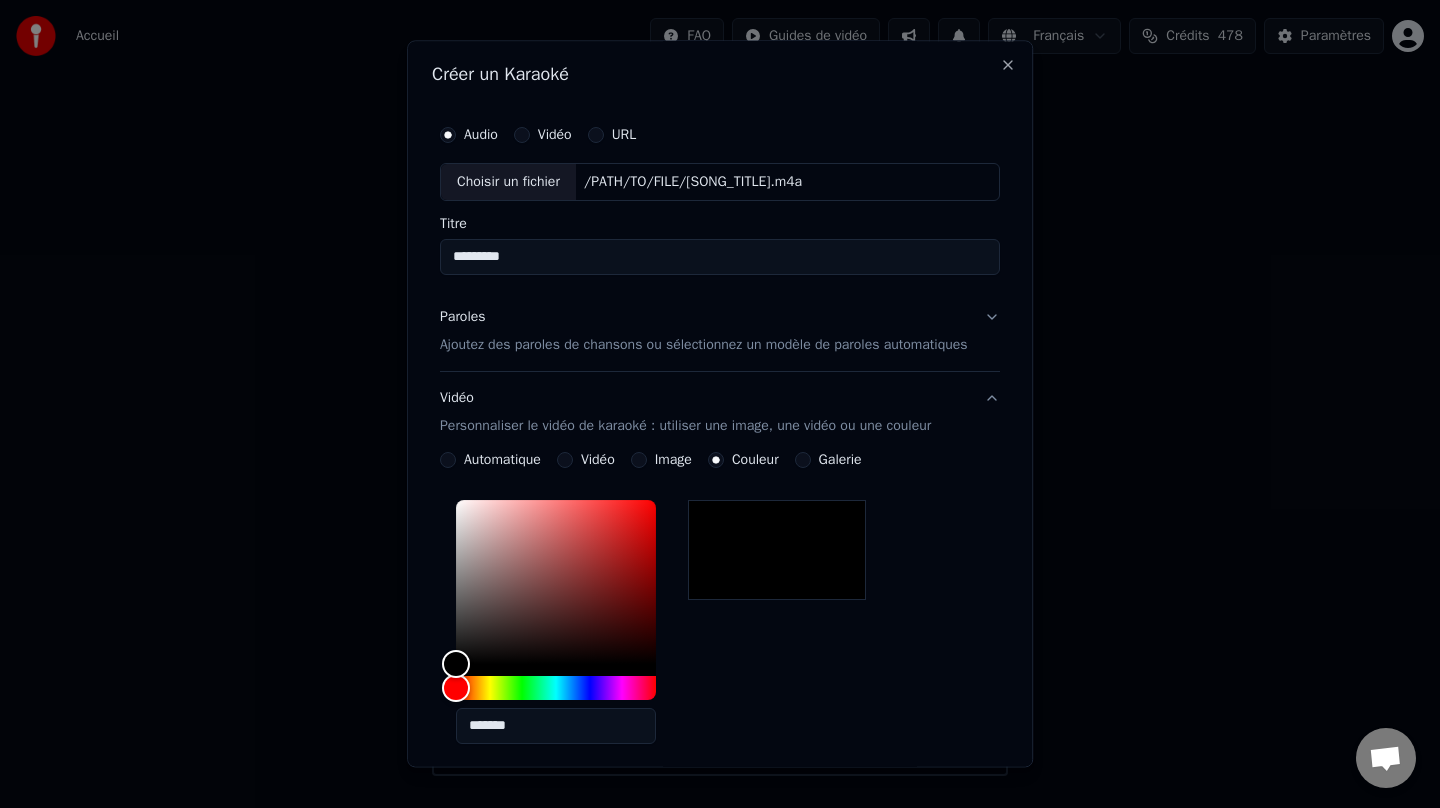 scroll, scrollTop: 361, scrollLeft: 0, axis: vertical 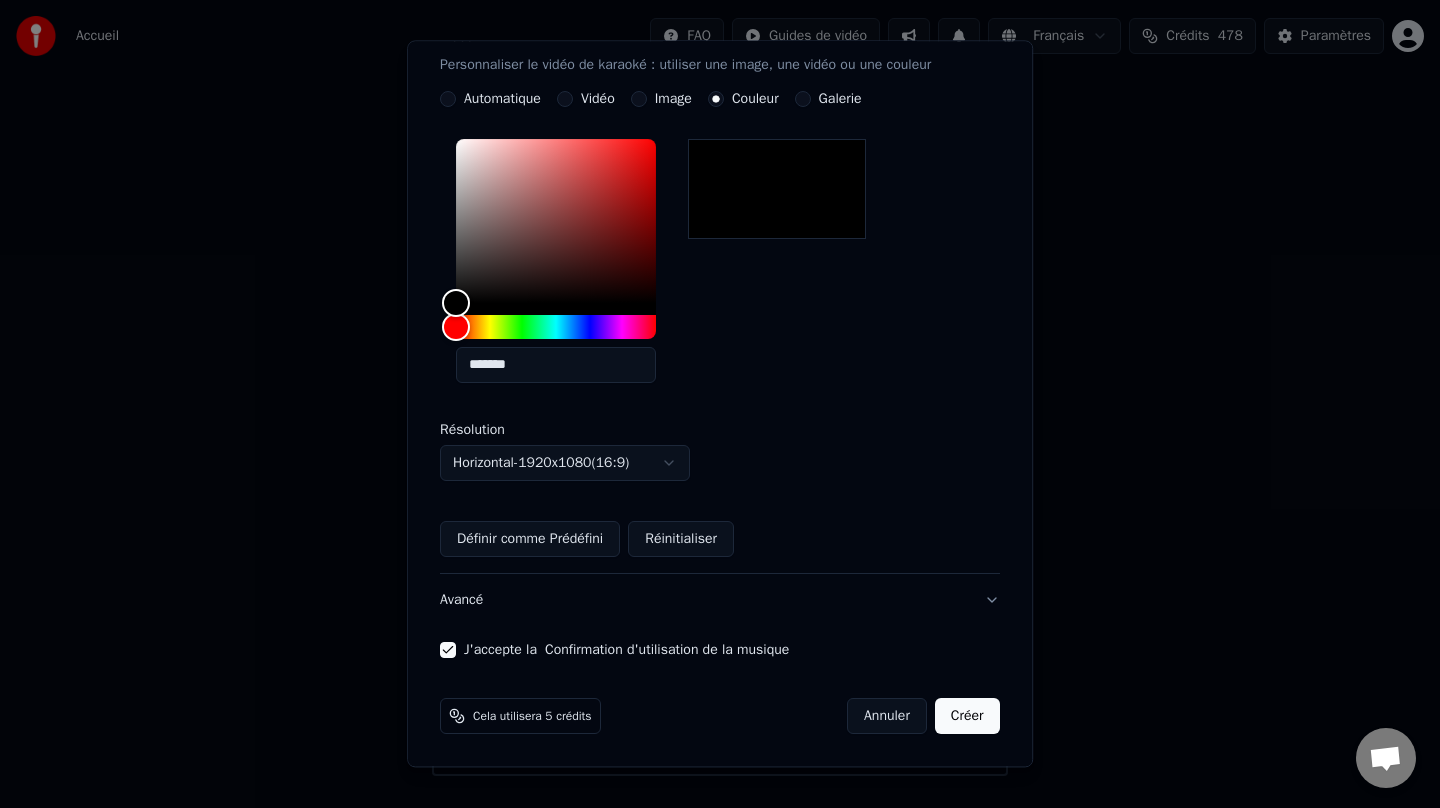 type 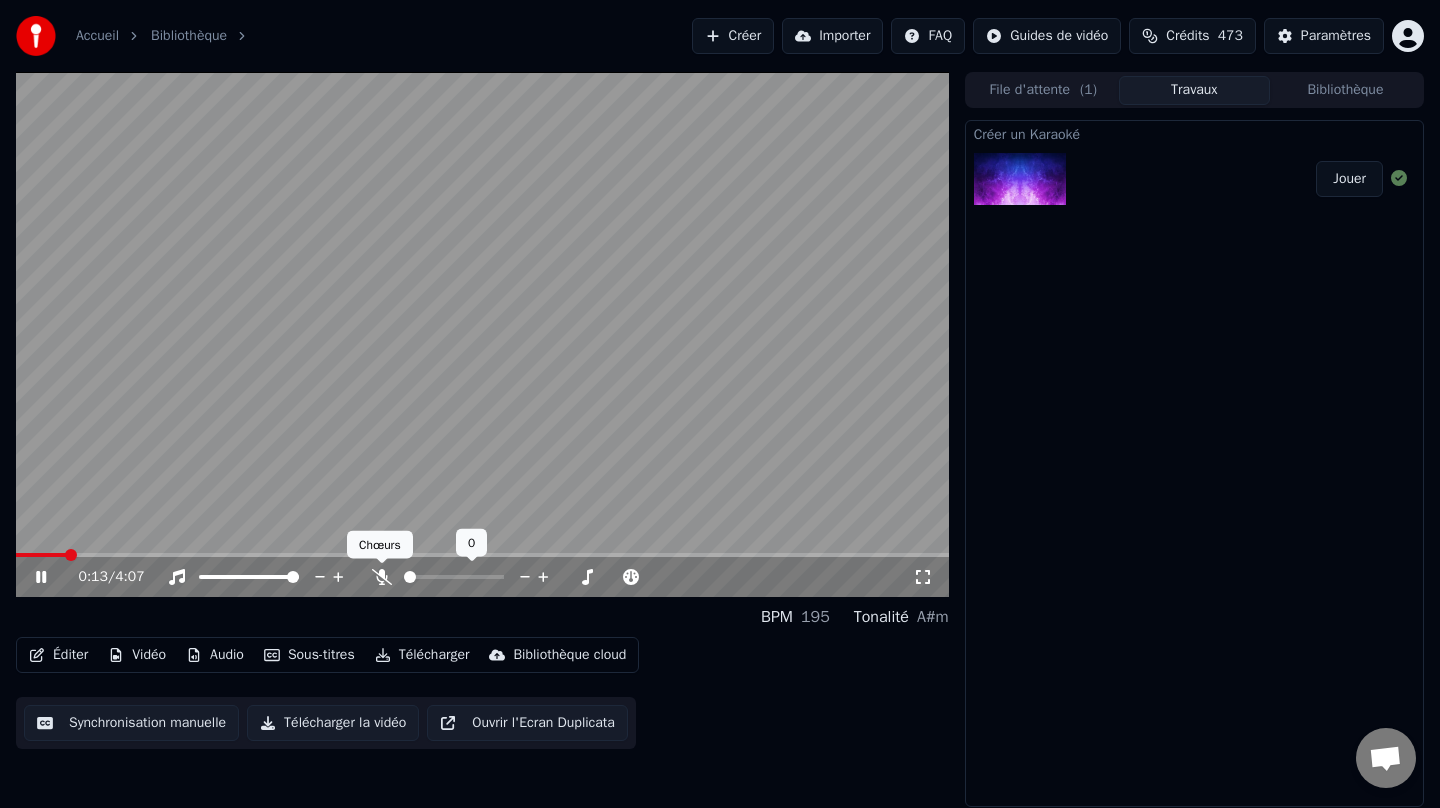 click 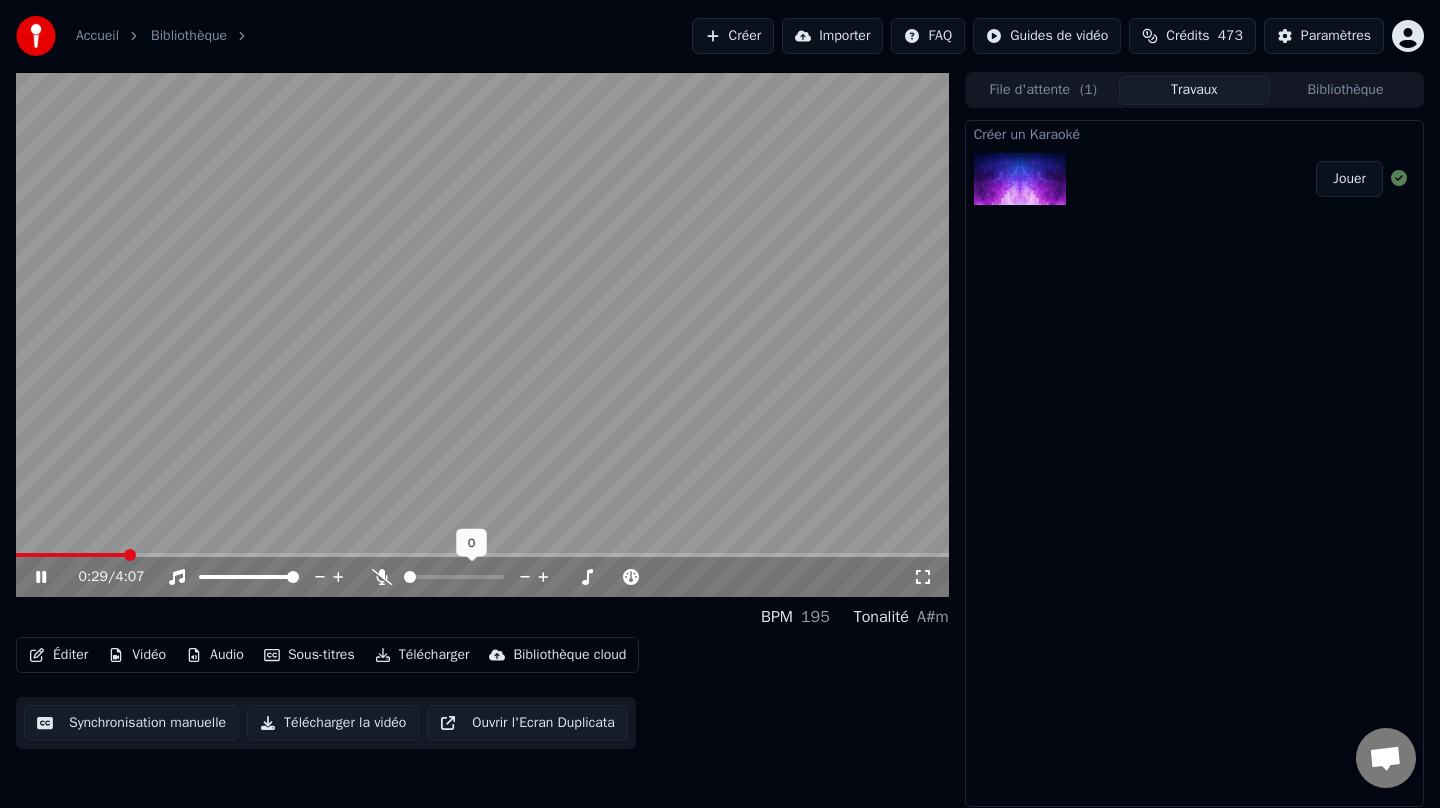 click at bounding box center (410, 577) 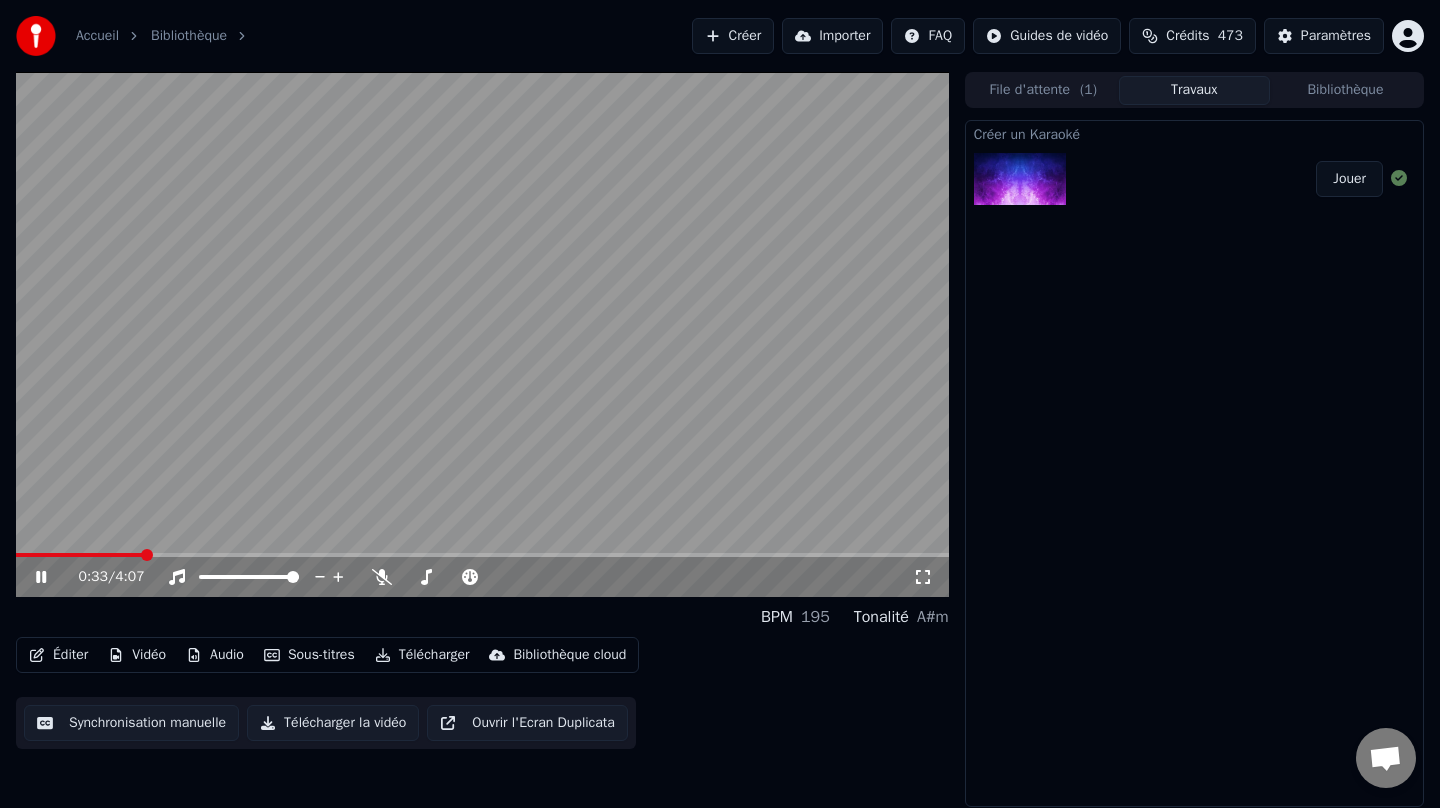 click 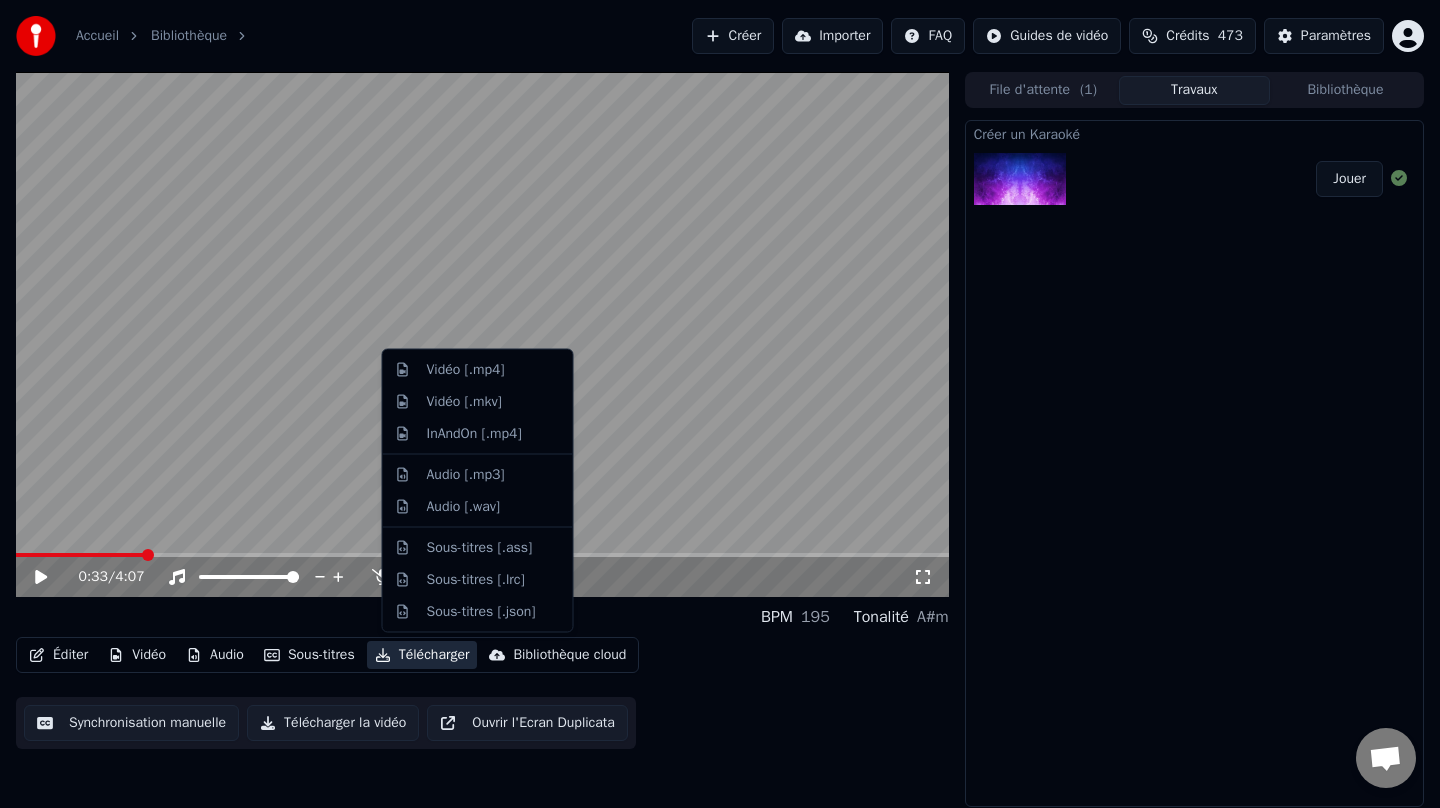 click on "Télécharger" at bounding box center (422, 655) 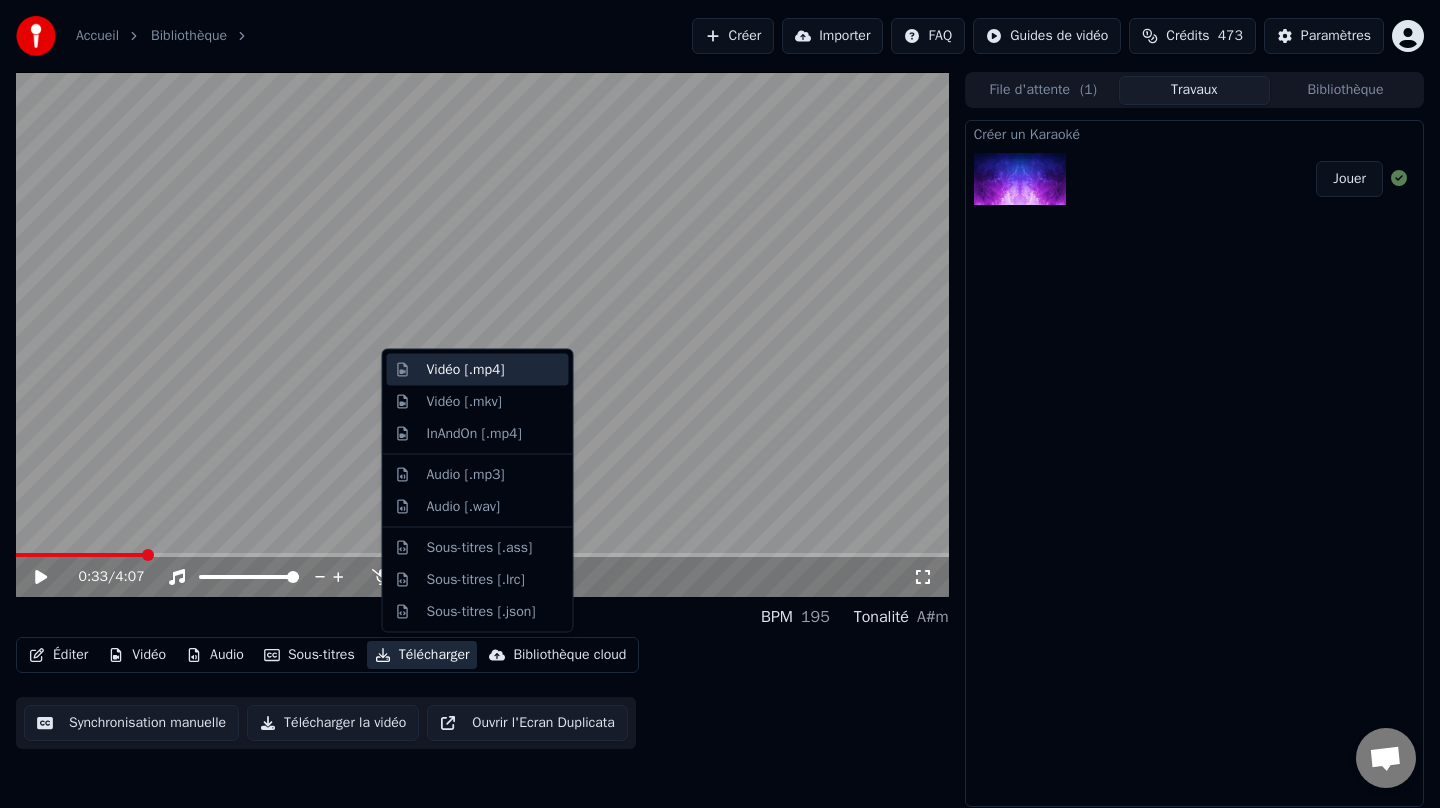 click on "Vidéo [.mp4]" at bounding box center (466, 370) 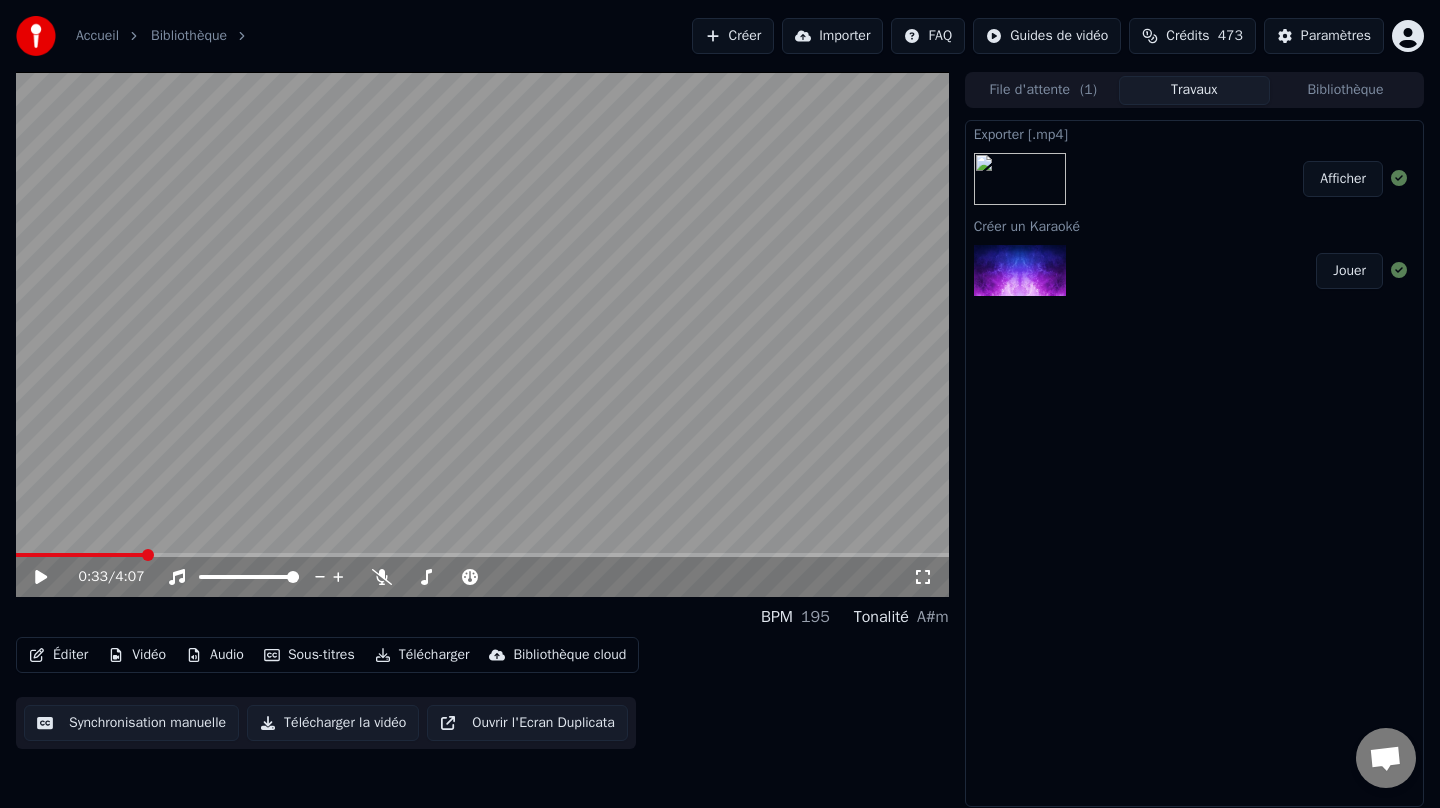 click on "Afficher" at bounding box center (1343, 179) 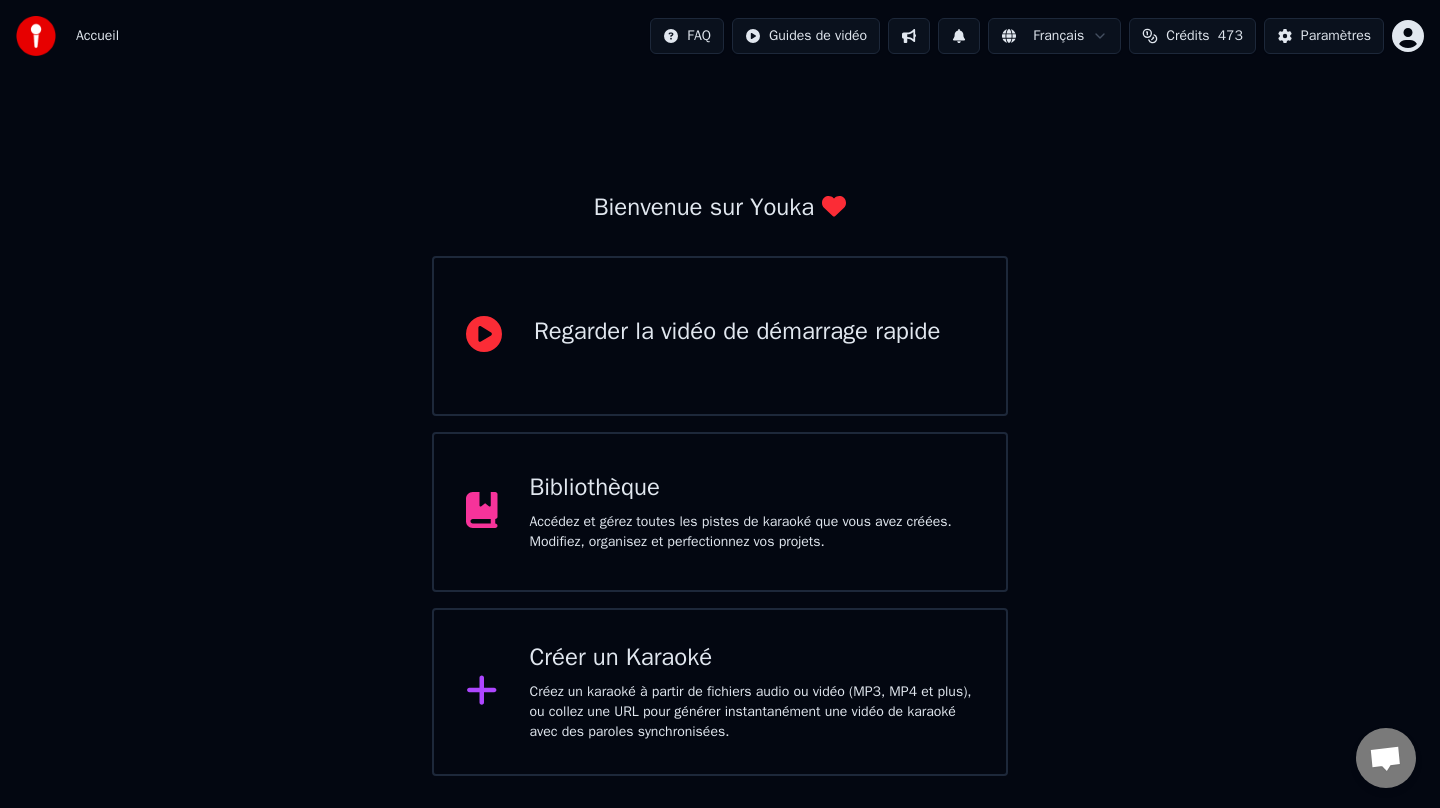 click on "Créer un Karaoké Créez un karaoké à partir de fichiers audio ou vidéo (MP3, MP4 et plus), ou collez une URL pour générer instantanément une vidéo de karaoké avec des paroles synchronisées." at bounding box center (752, 692) 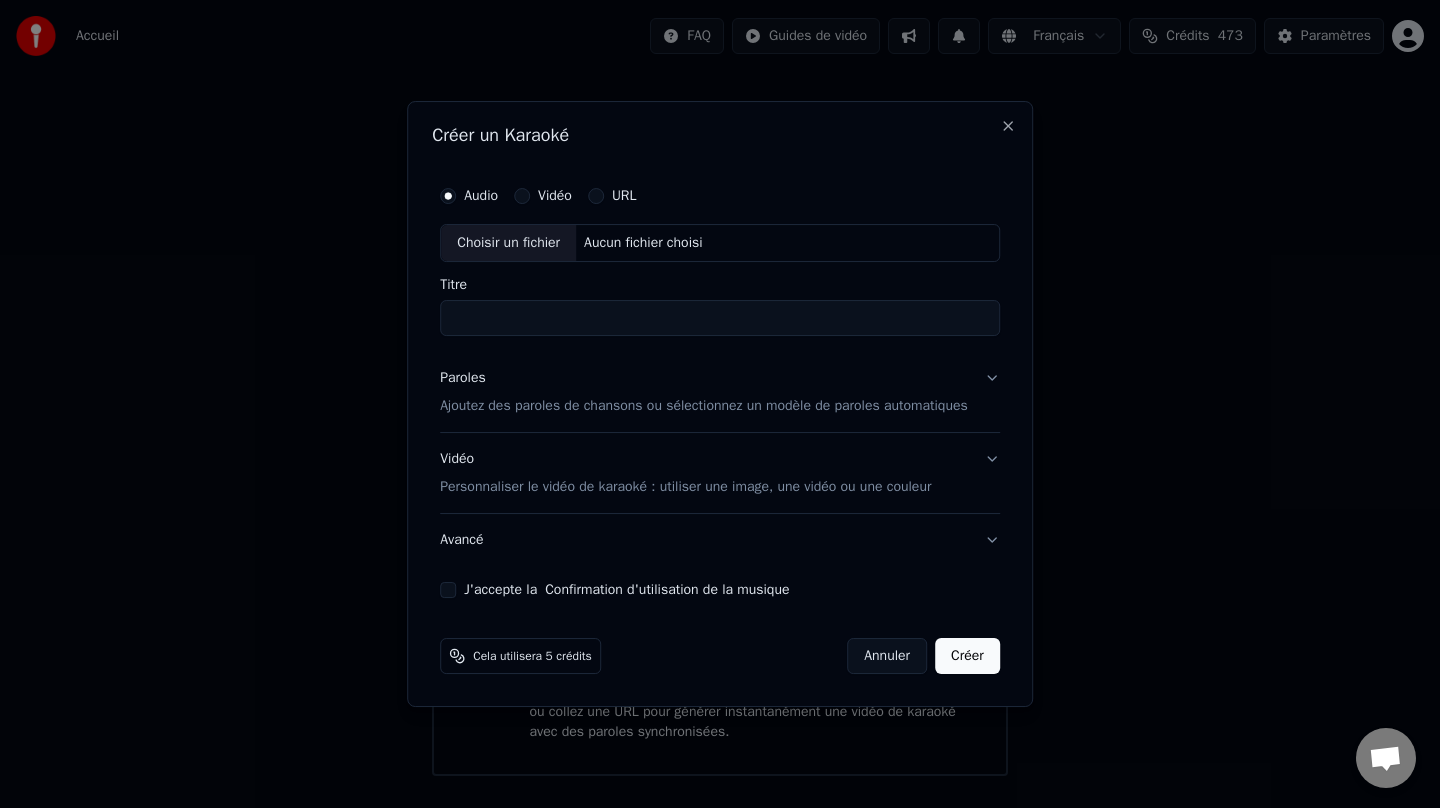 click on "Choisir un fichier" at bounding box center [508, 243] 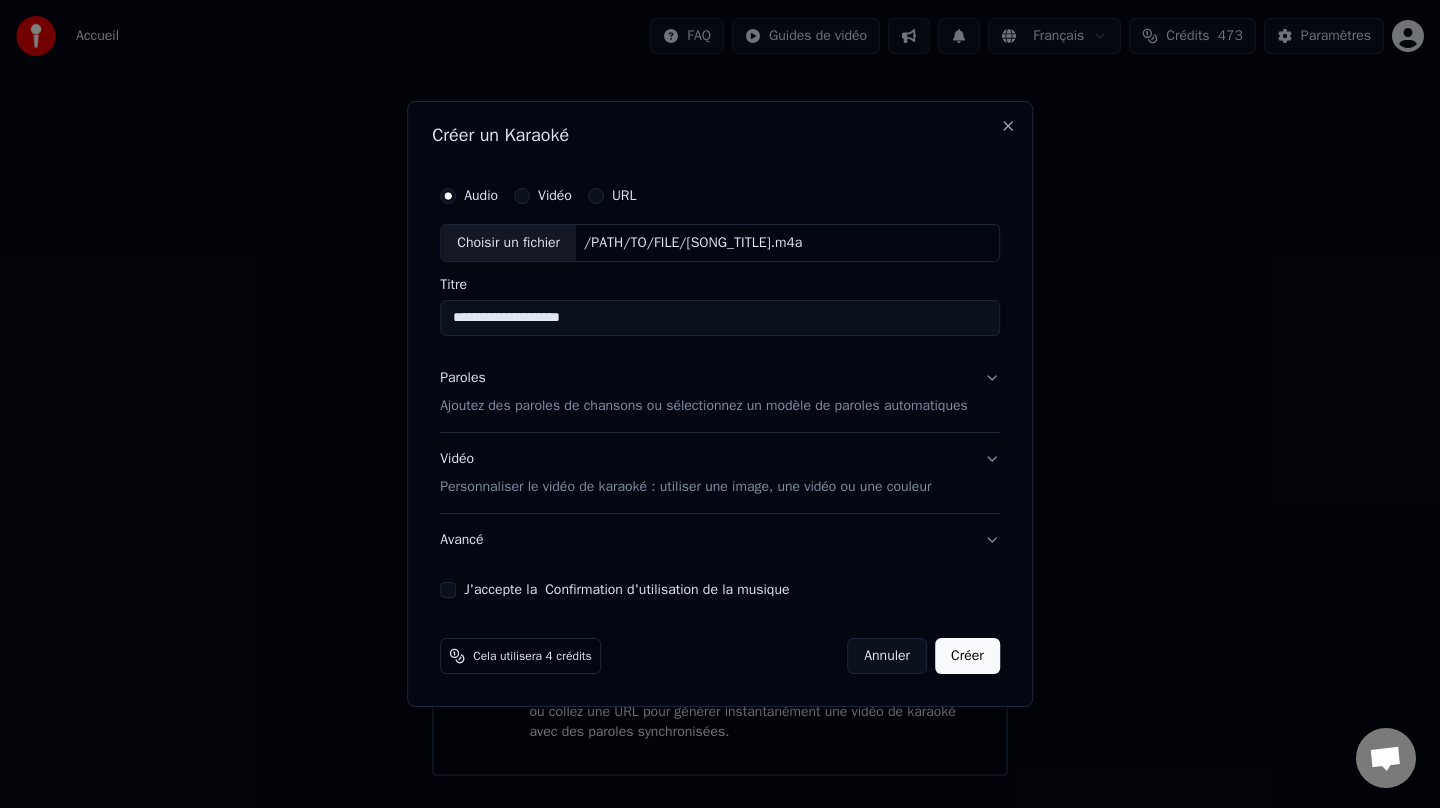 click on "**********" at bounding box center [720, 318] 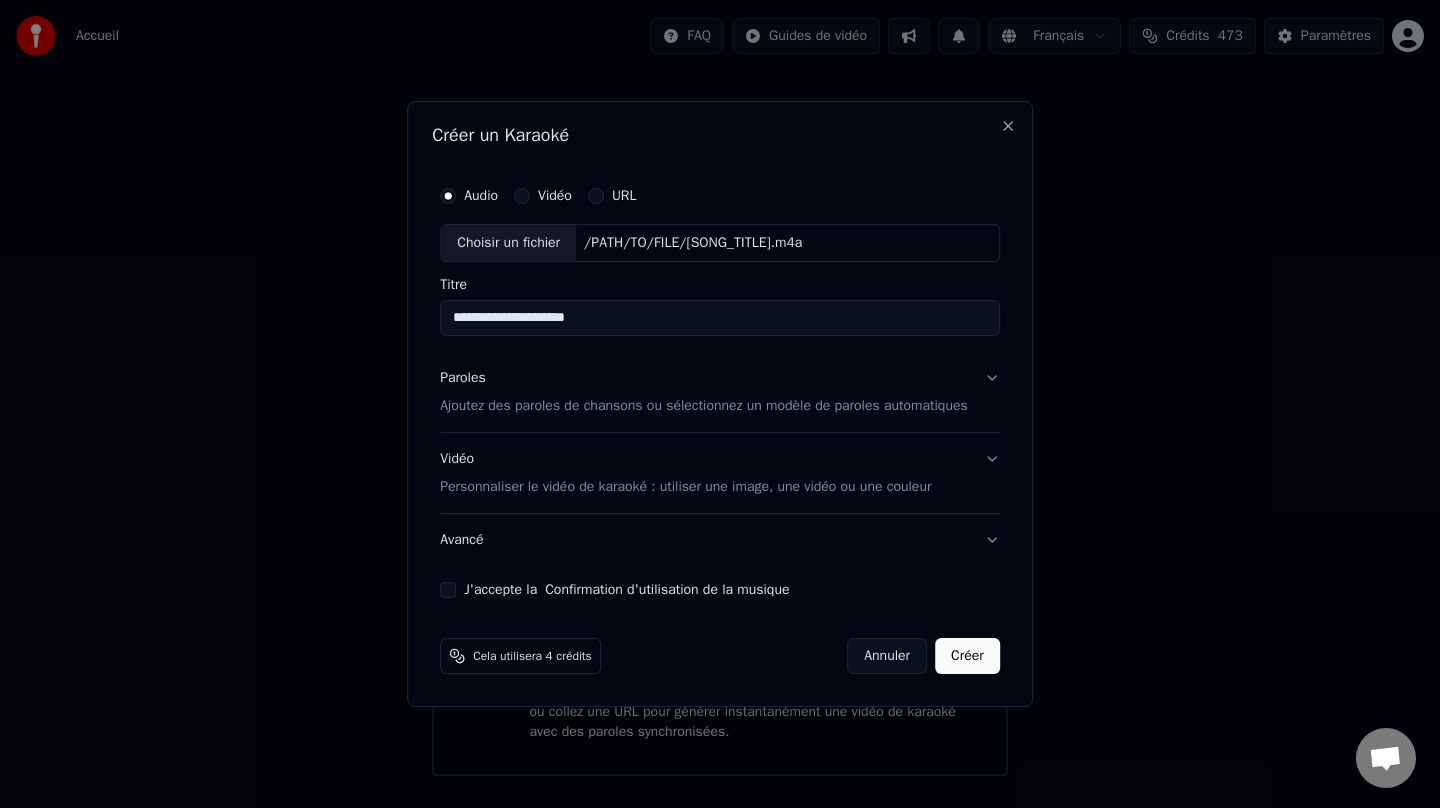 click on "**********" at bounding box center (720, 318) 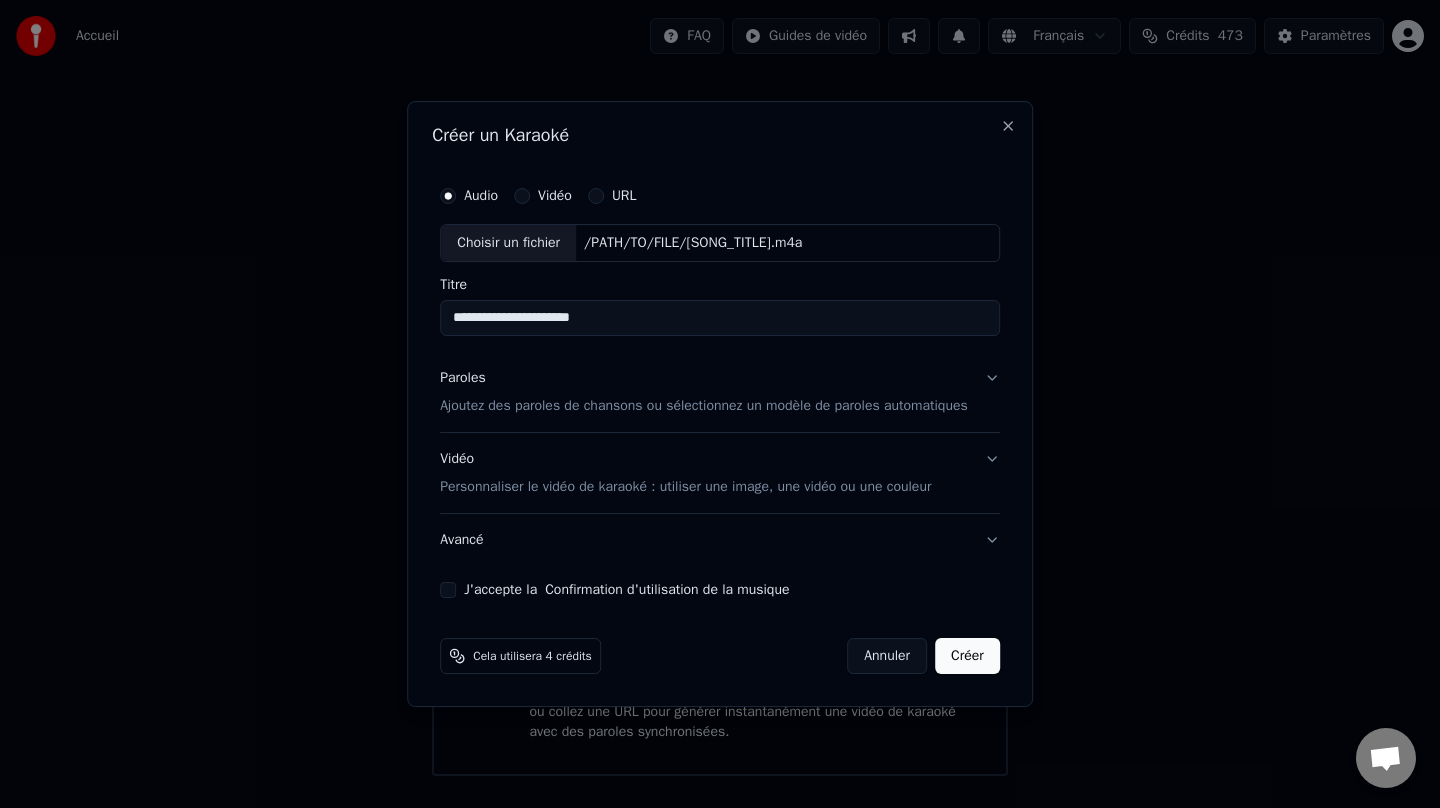 type on "**********" 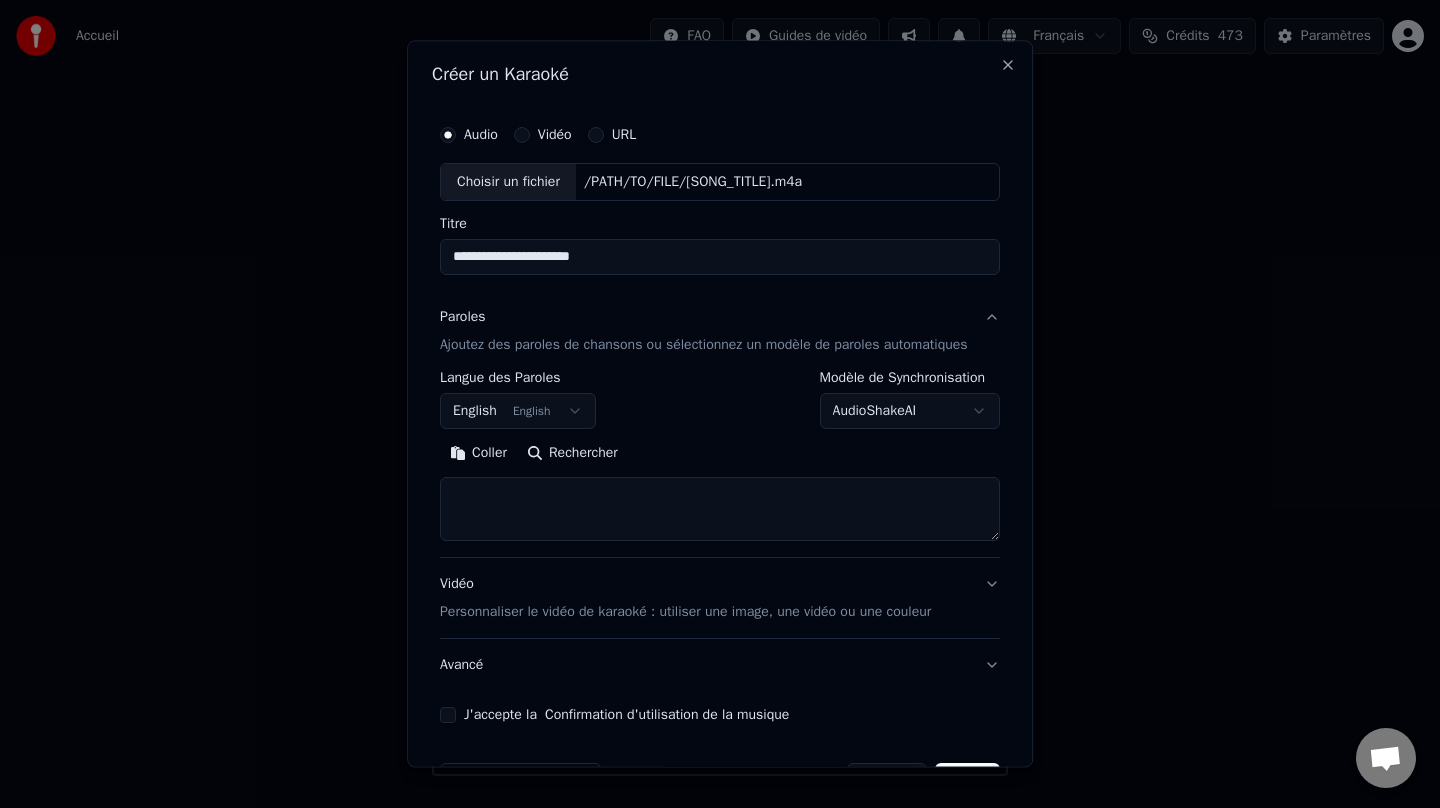 click on "Rechercher" at bounding box center (572, 453) 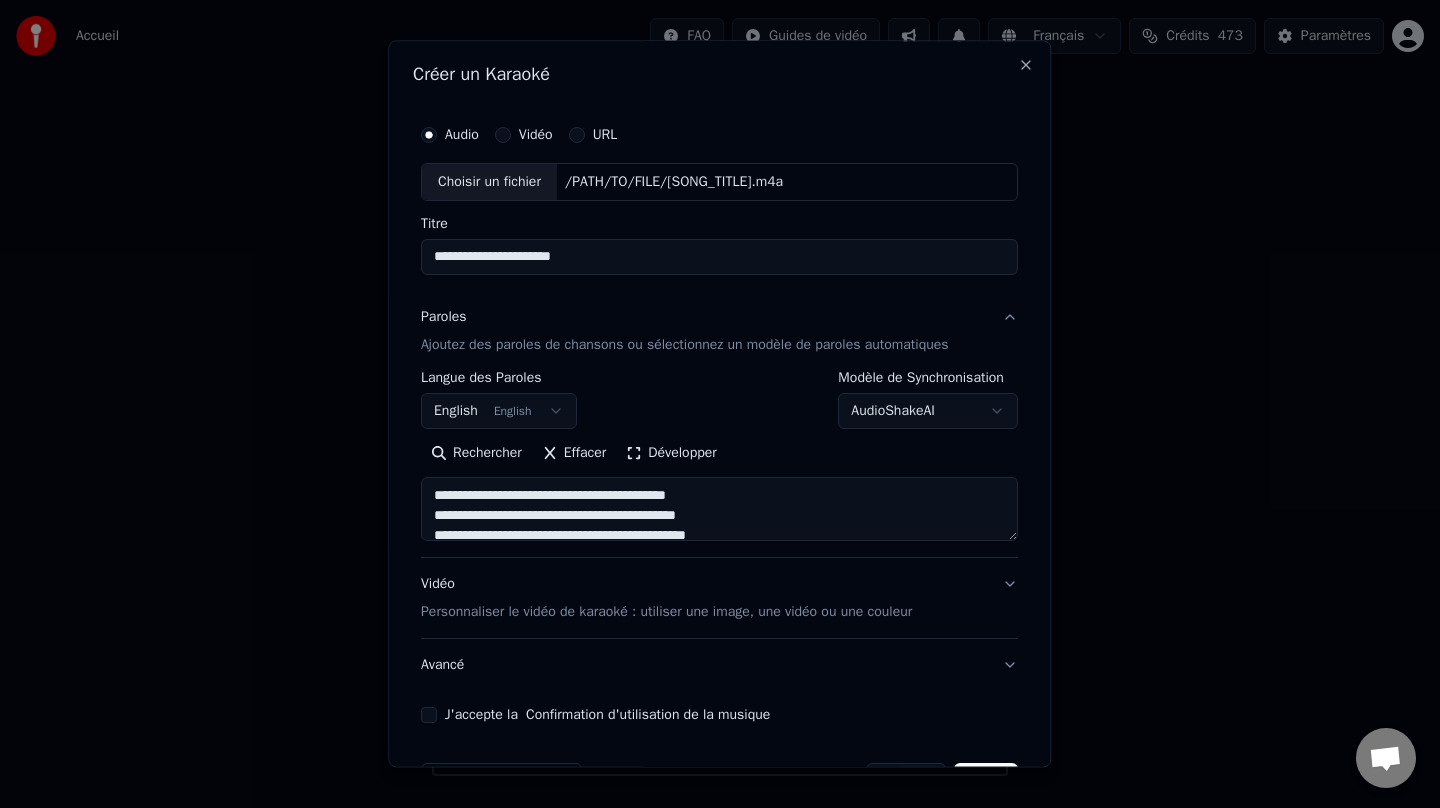 click on "Développer" at bounding box center [672, 453] 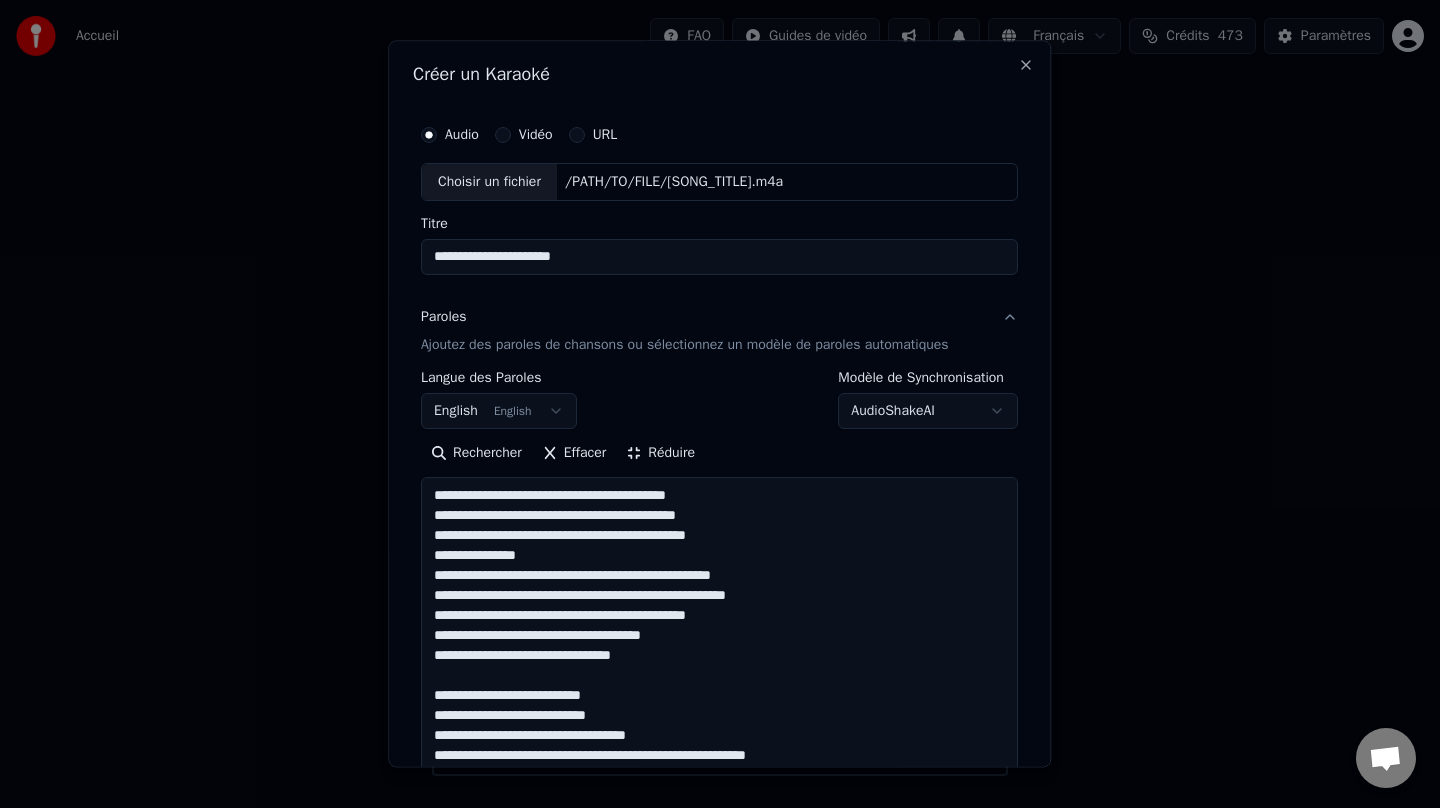 scroll, scrollTop: 1, scrollLeft: 0, axis: vertical 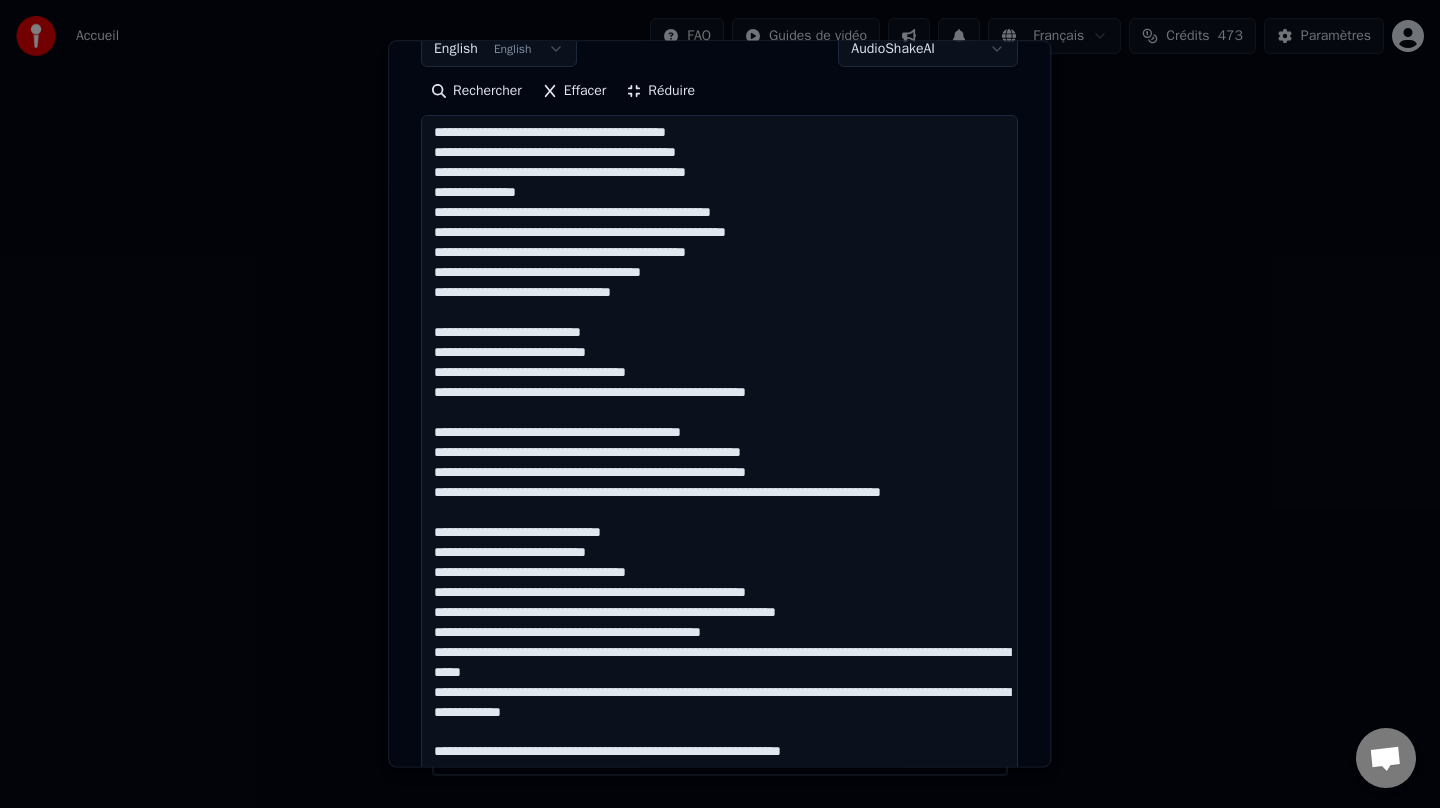 drag, startPoint x: 854, startPoint y: 615, endPoint x: 669, endPoint y: 614, distance: 185.0027 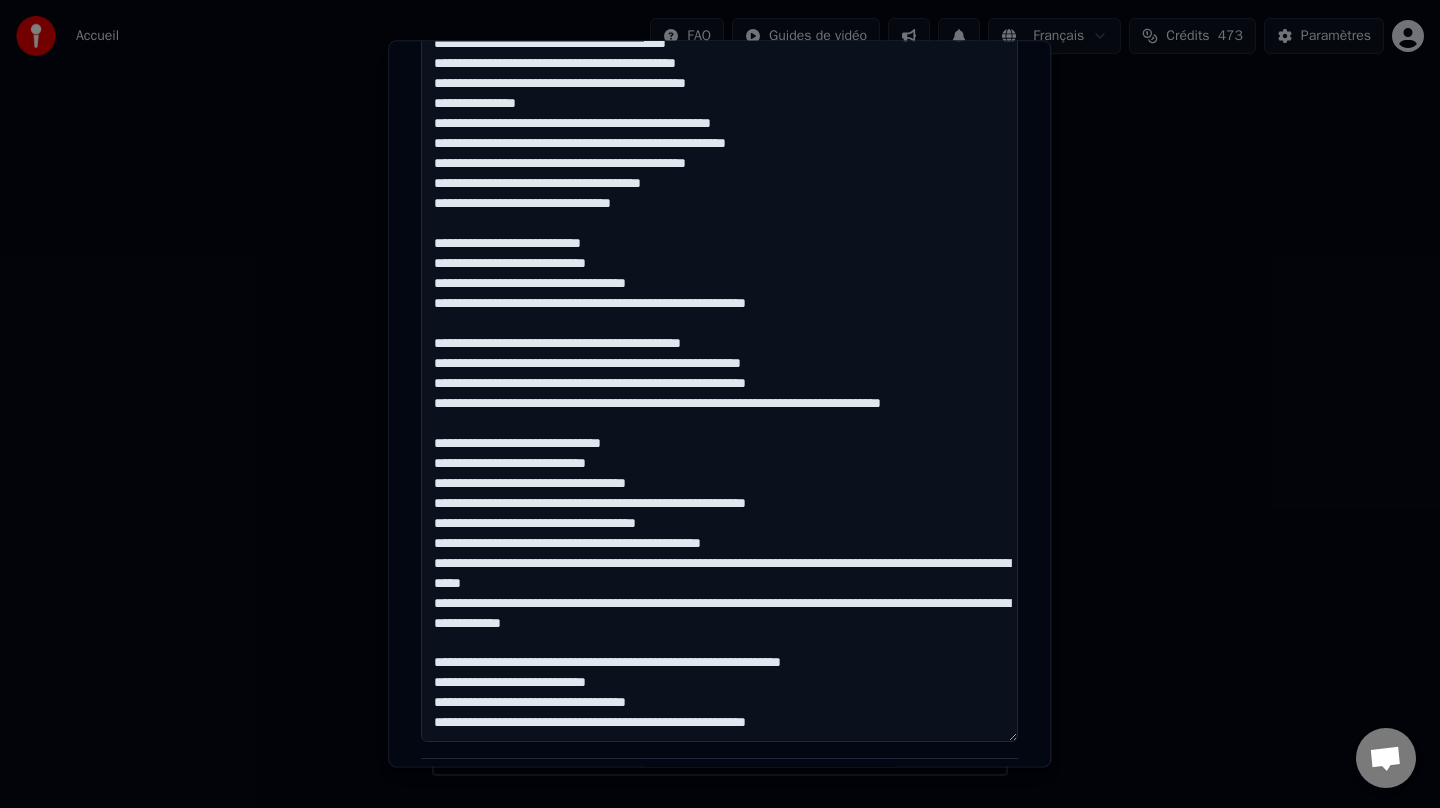 scroll, scrollTop: 464, scrollLeft: 0, axis: vertical 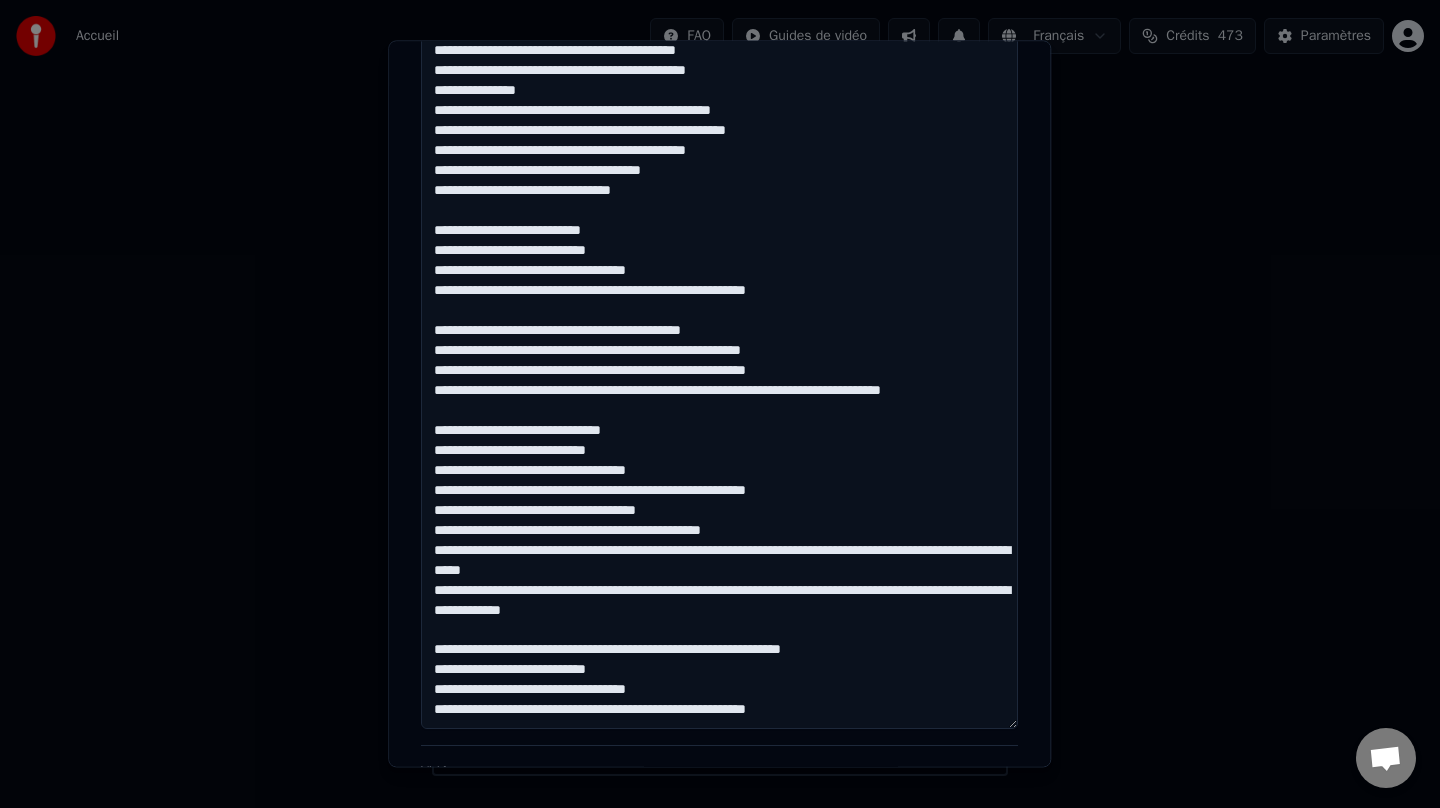 drag, startPoint x: 905, startPoint y: 651, endPoint x: 665, endPoint y: 649, distance: 240.00833 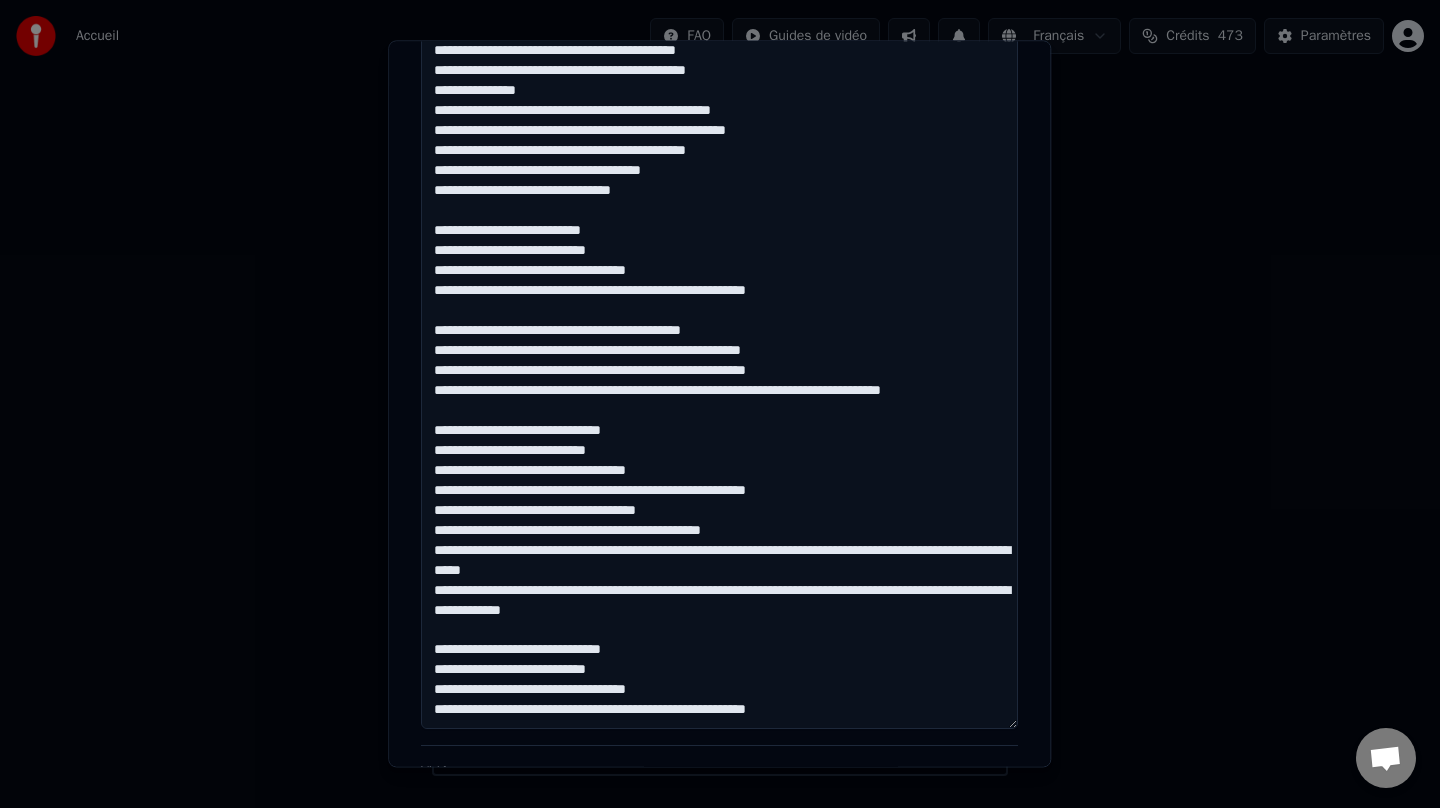 scroll, scrollTop: 0, scrollLeft: 0, axis: both 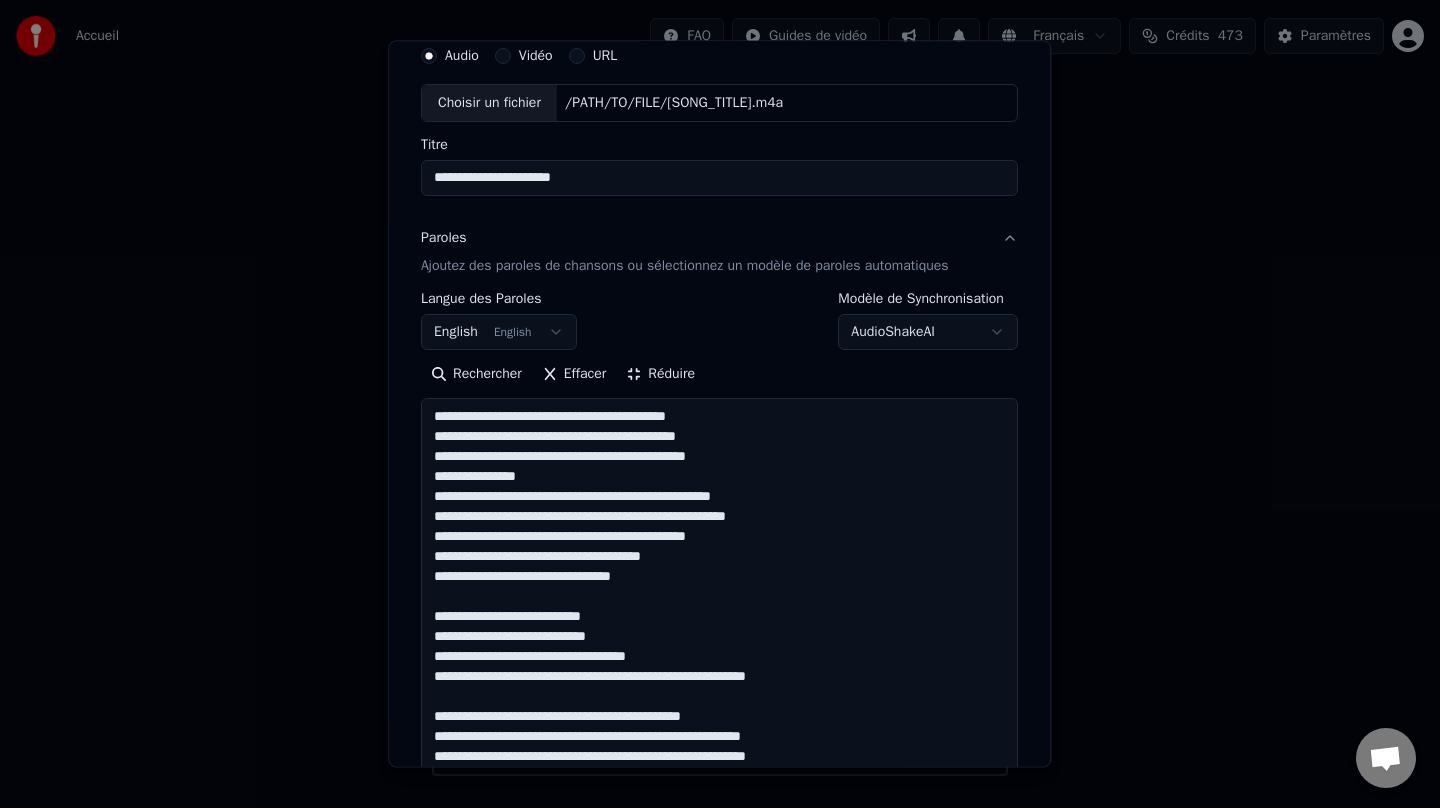 type on "**********" 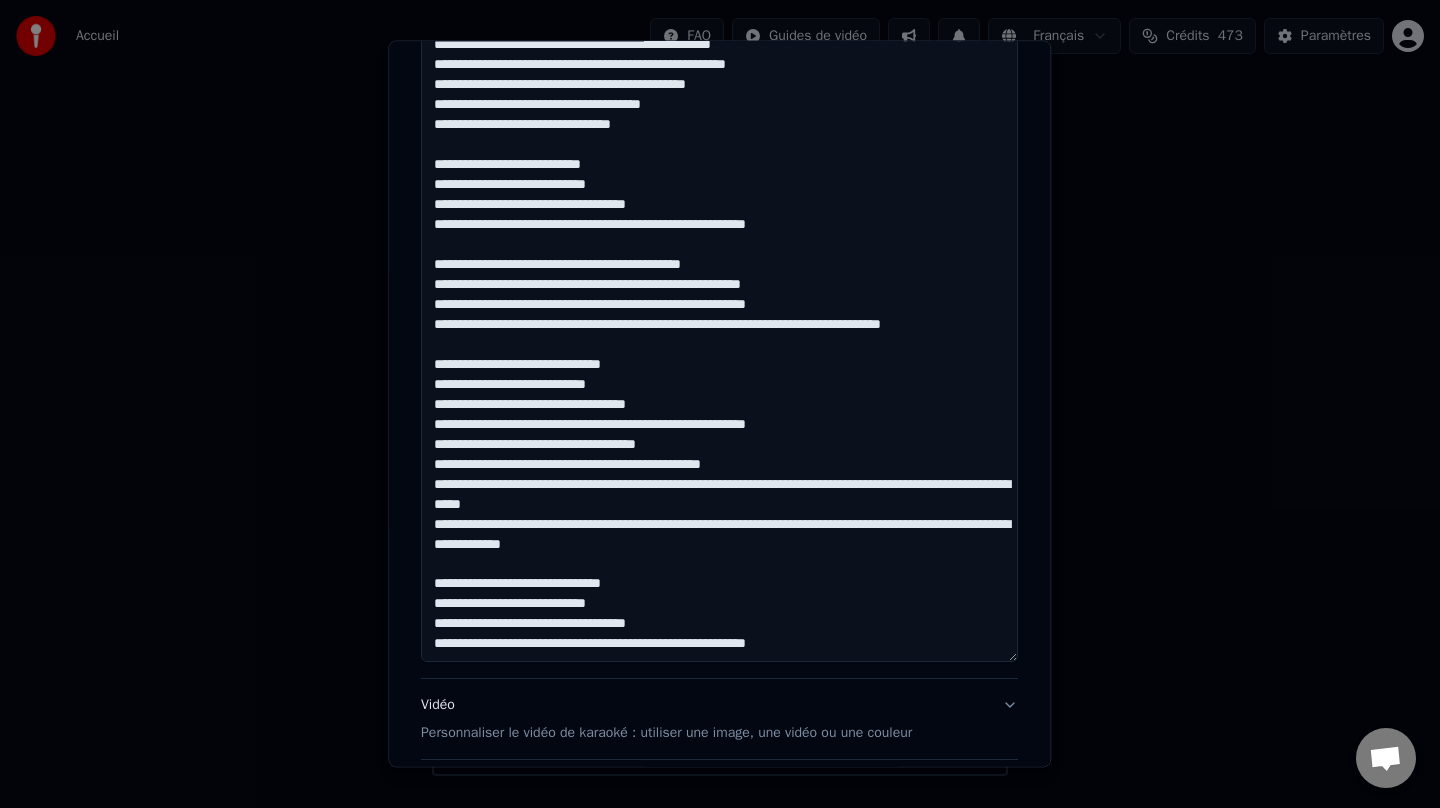 scroll, scrollTop: 717, scrollLeft: 0, axis: vertical 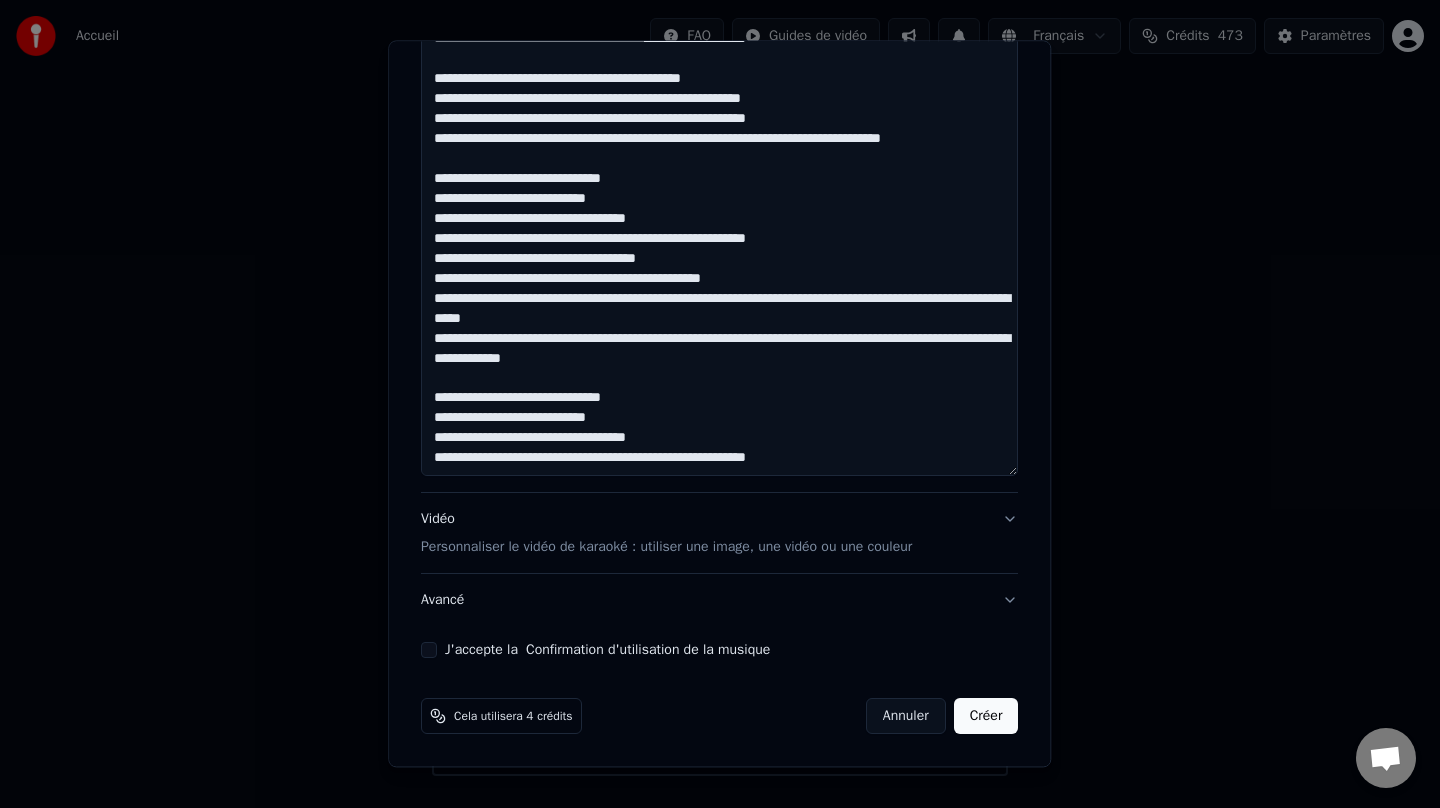 type 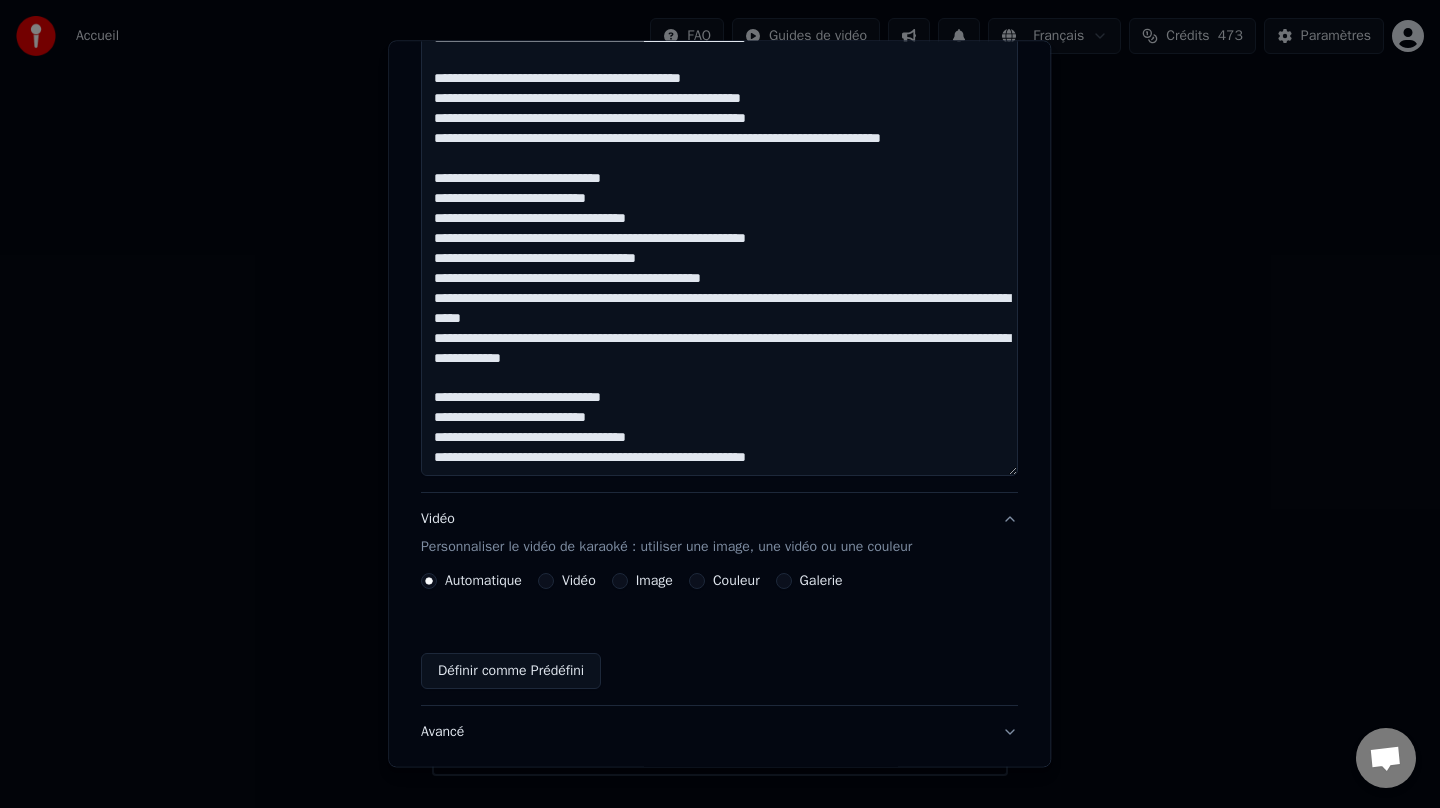 scroll, scrollTop: 11, scrollLeft: 0, axis: vertical 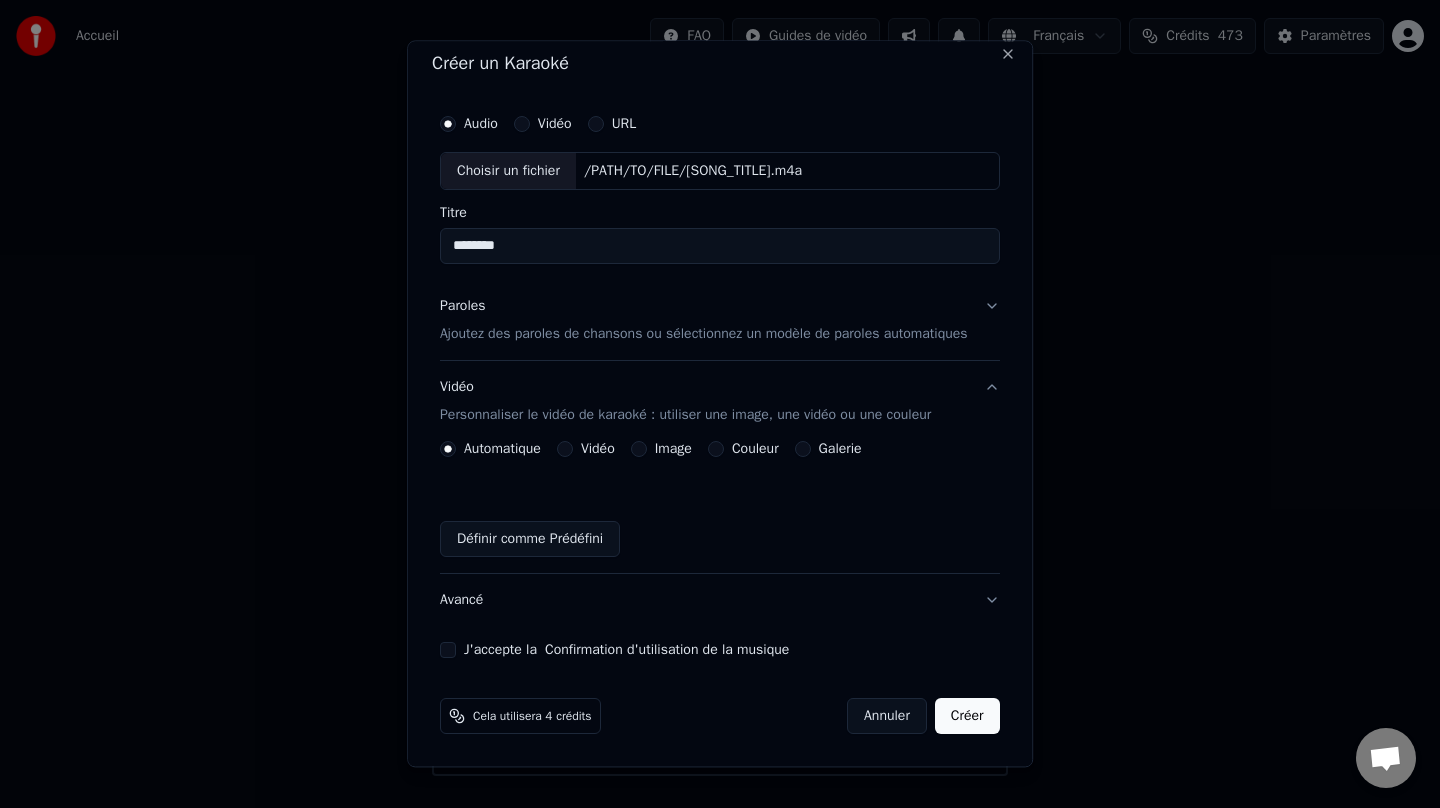click on "Couleur" at bounding box center (716, 449) 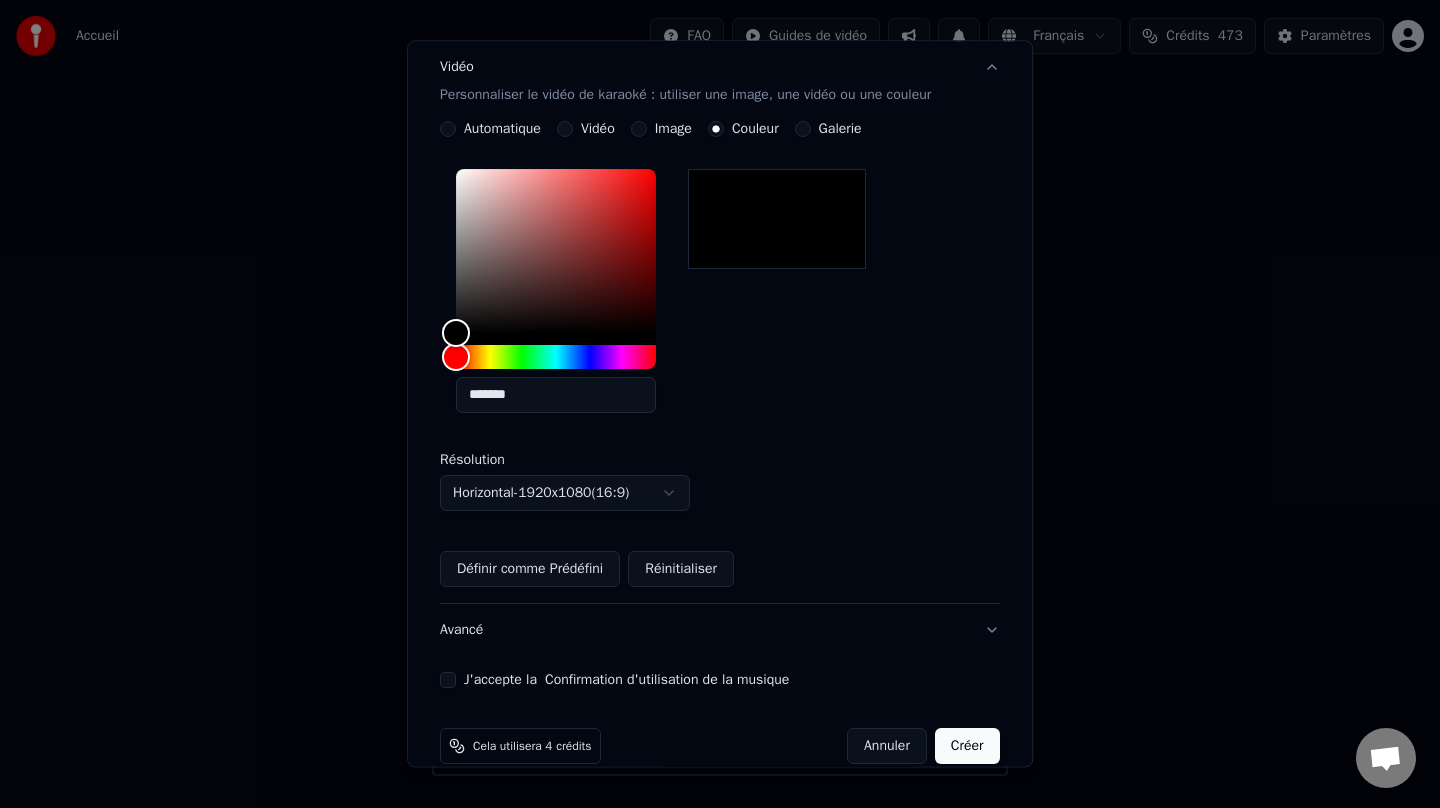 scroll, scrollTop: 332, scrollLeft: 0, axis: vertical 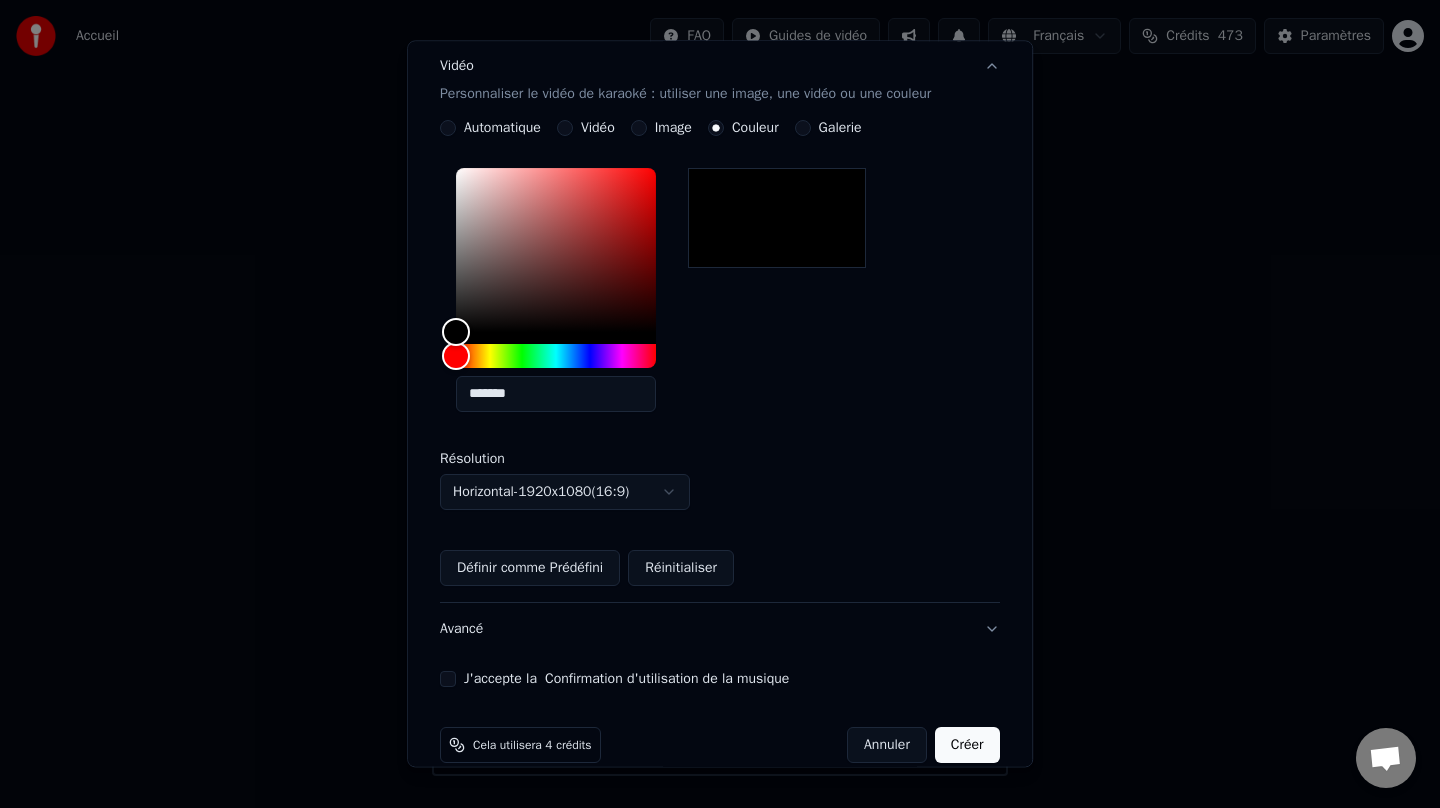 click on "J'accepte la   Confirmation d'utilisation de la musique" at bounding box center [448, 679] 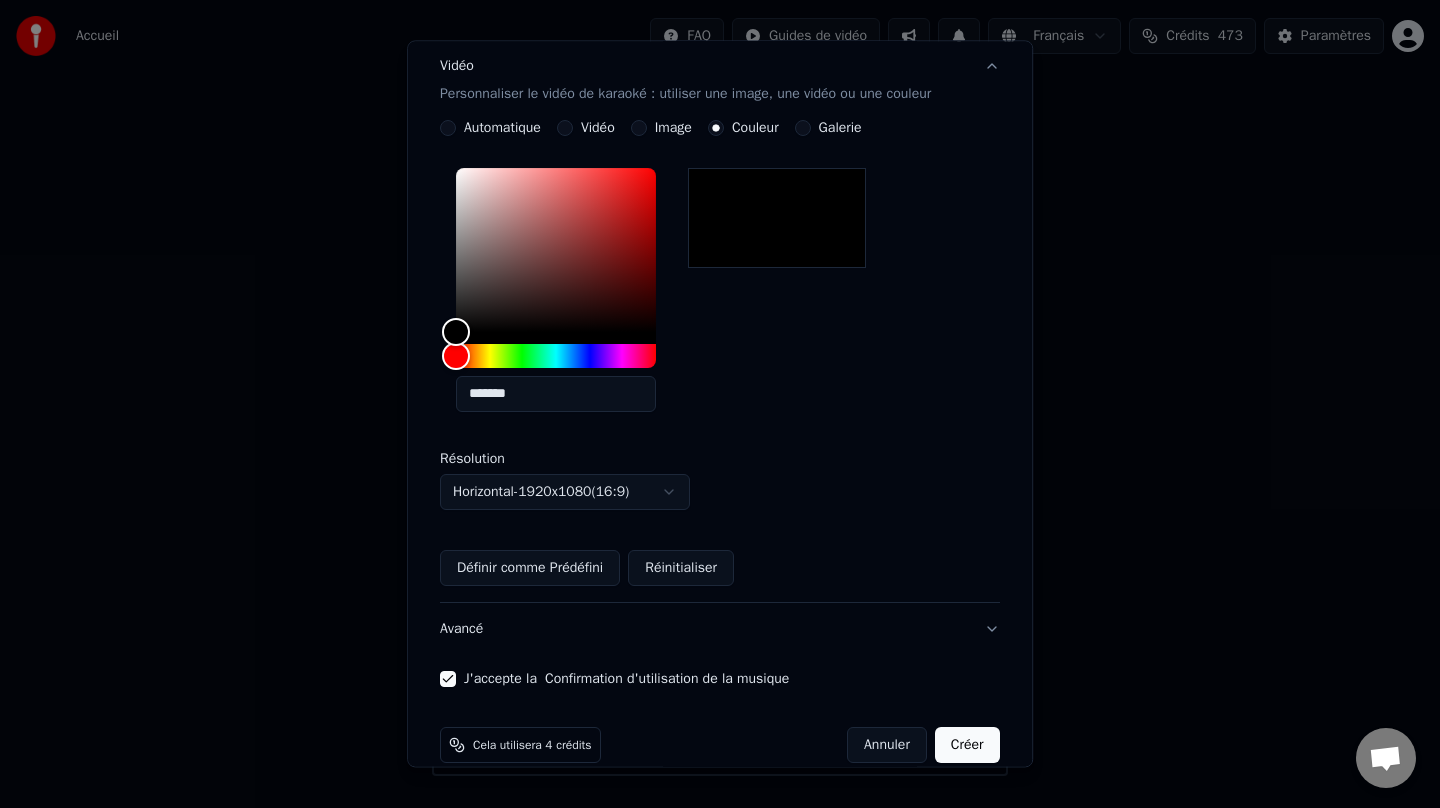 scroll, scrollTop: 361, scrollLeft: 0, axis: vertical 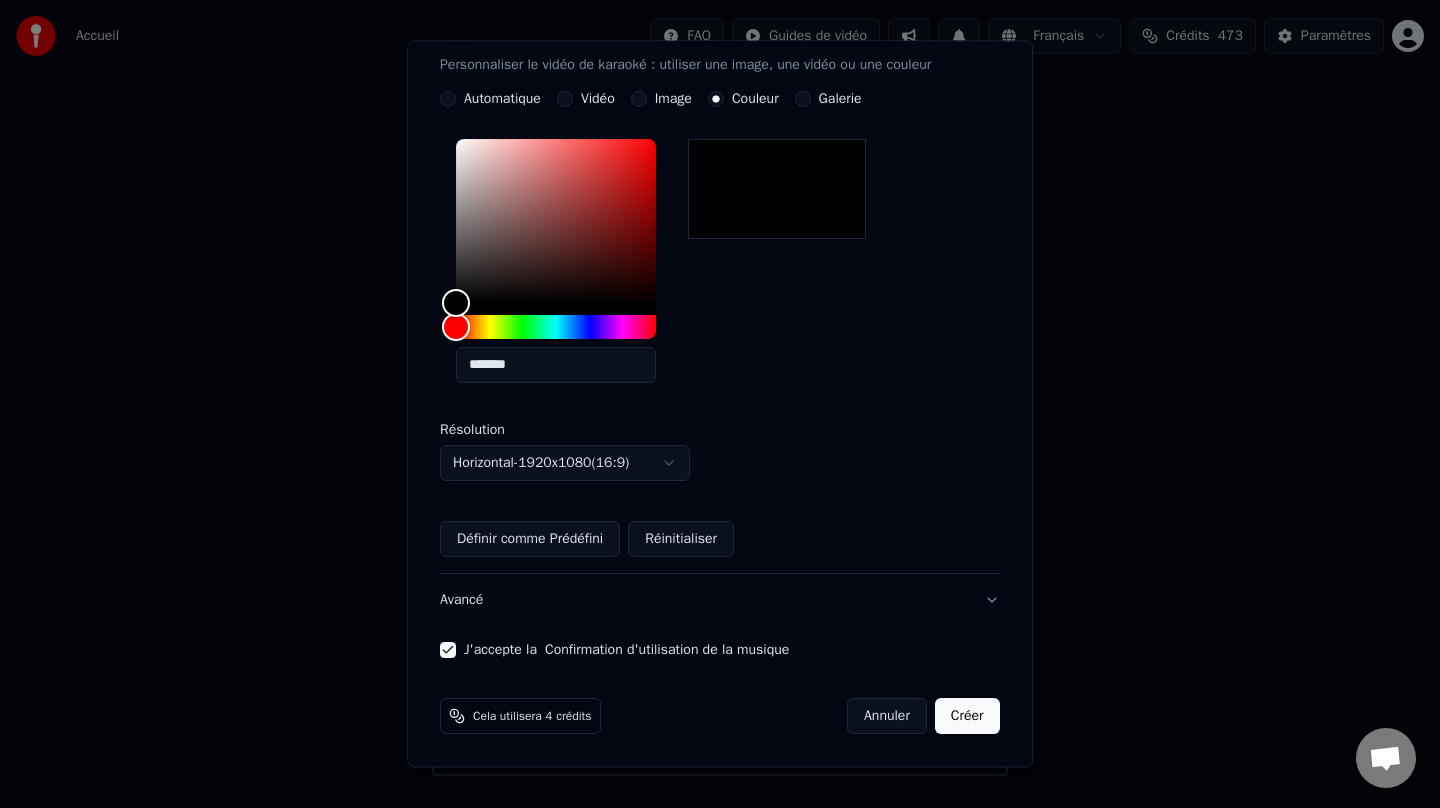 click on "Créer" at bounding box center (967, 716) 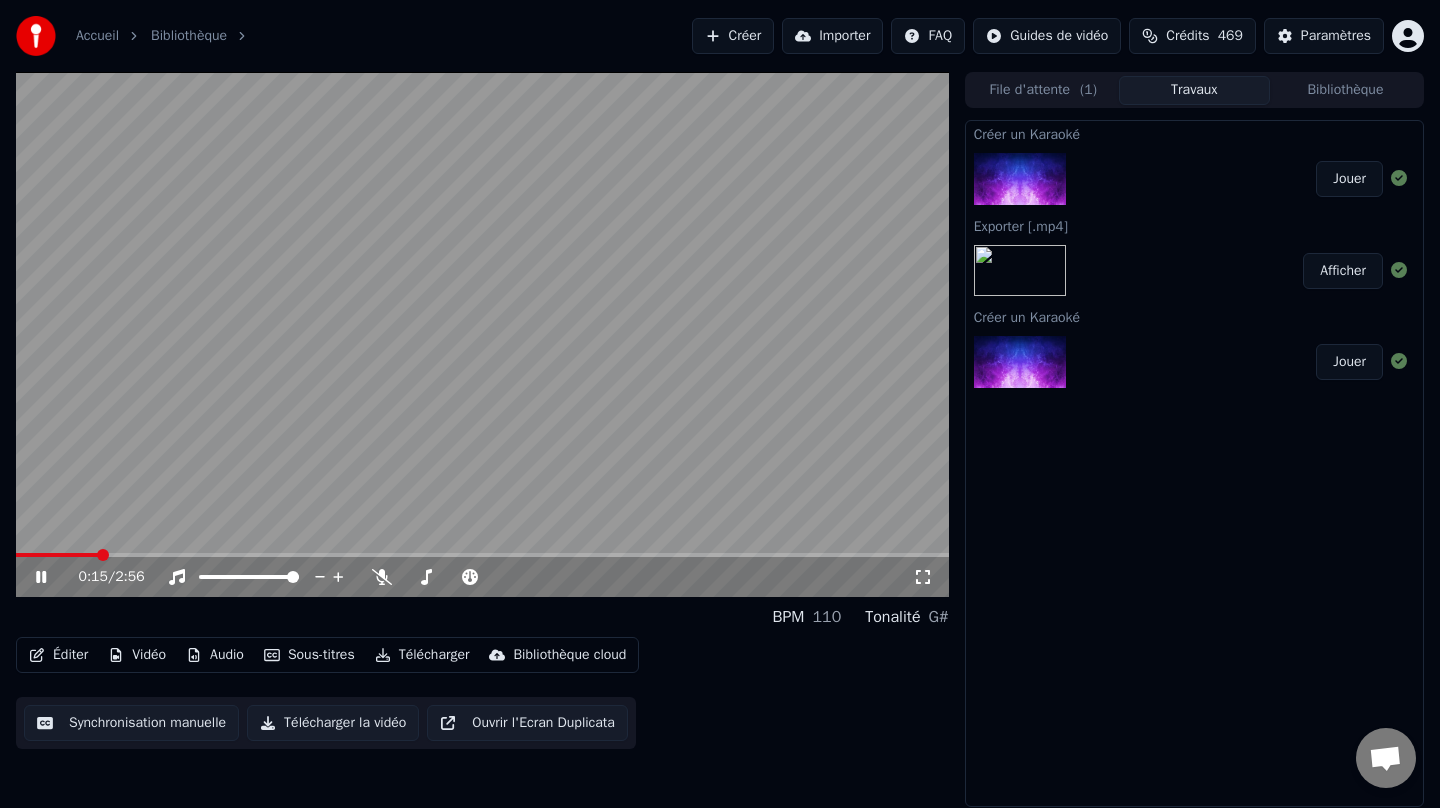click 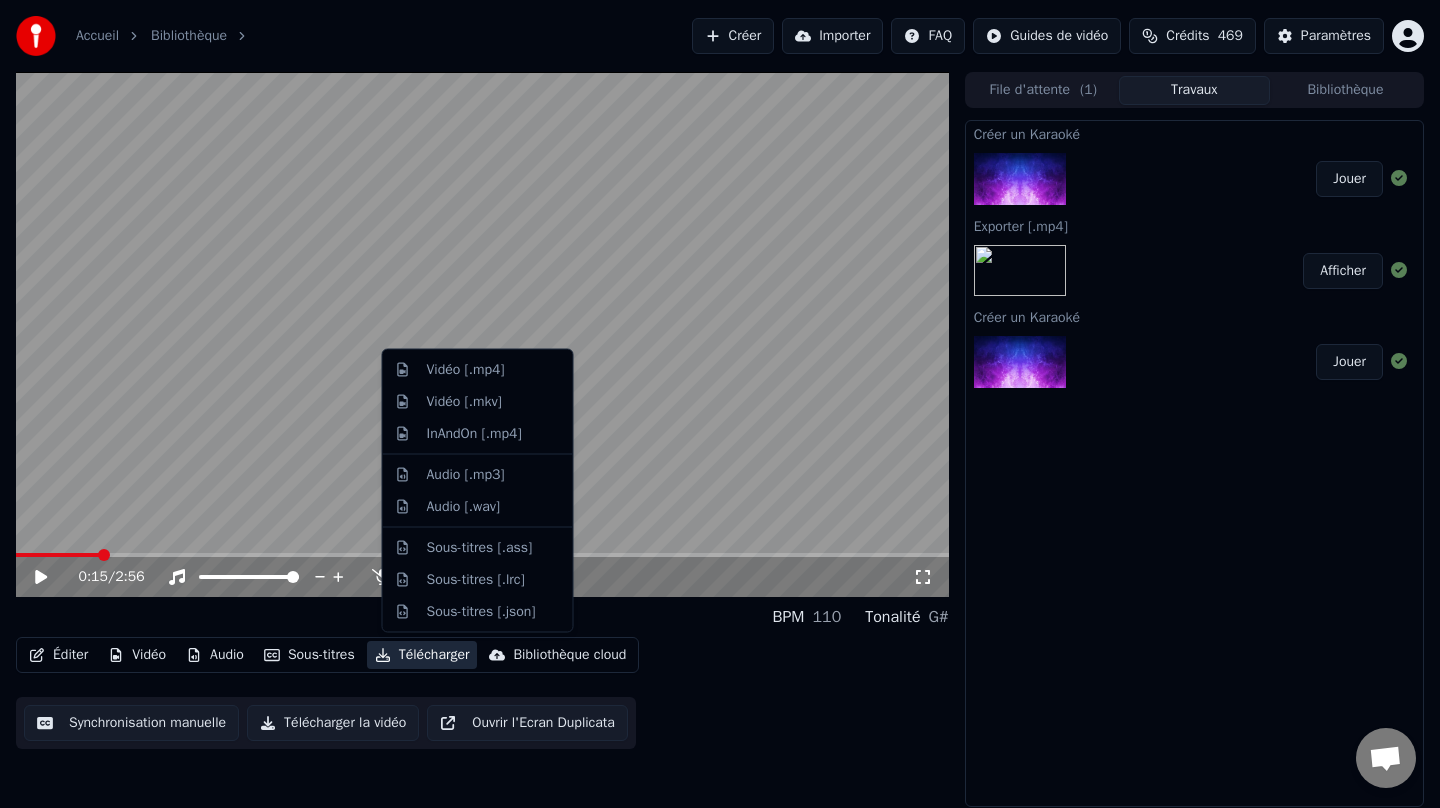 click on "Télécharger" at bounding box center (422, 655) 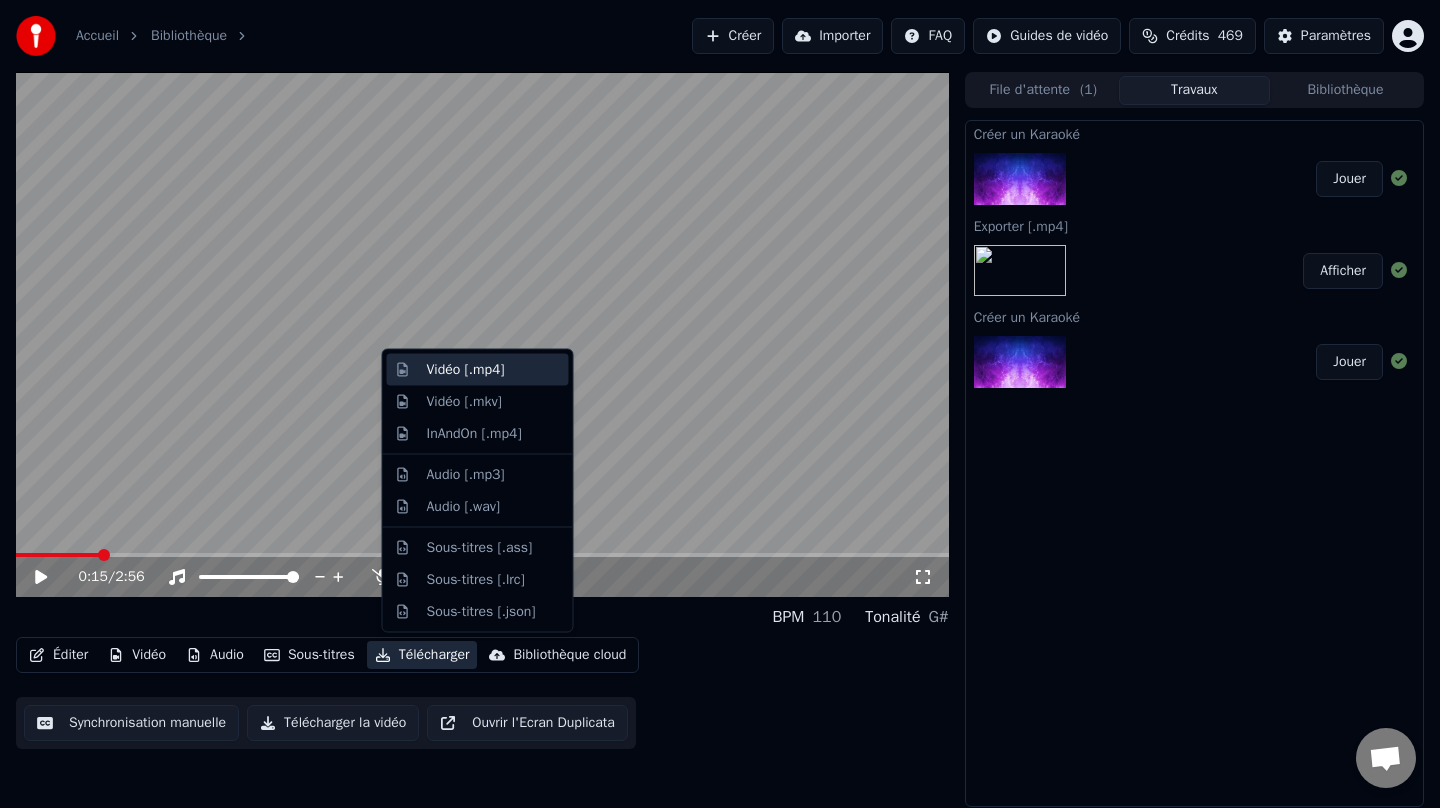 click on "Vidéo [.mp4]" at bounding box center [466, 370] 